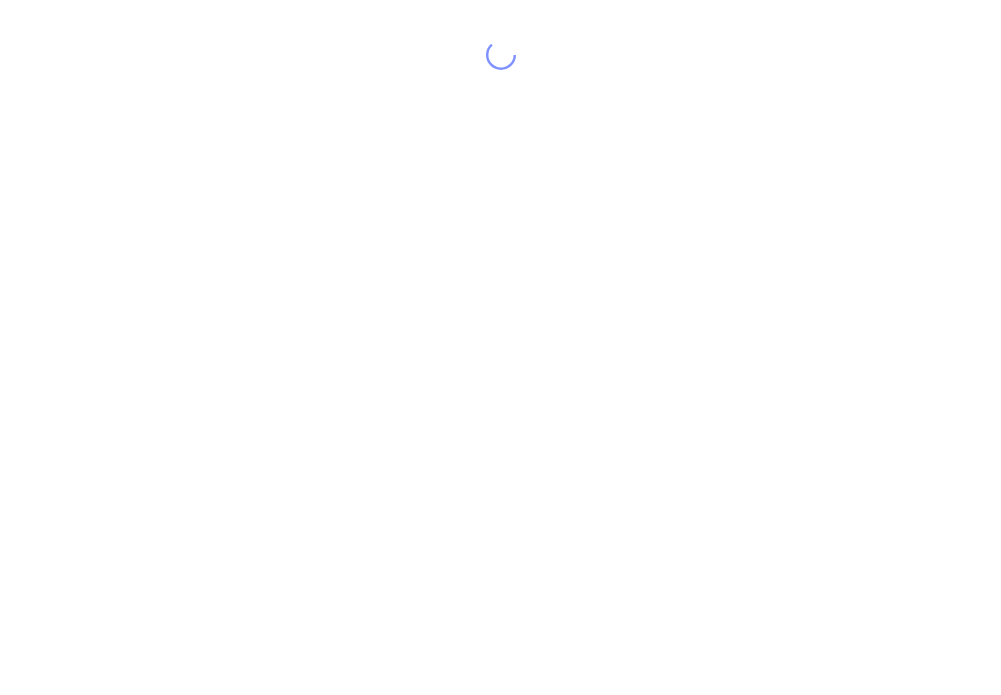 scroll, scrollTop: 0, scrollLeft: 0, axis: both 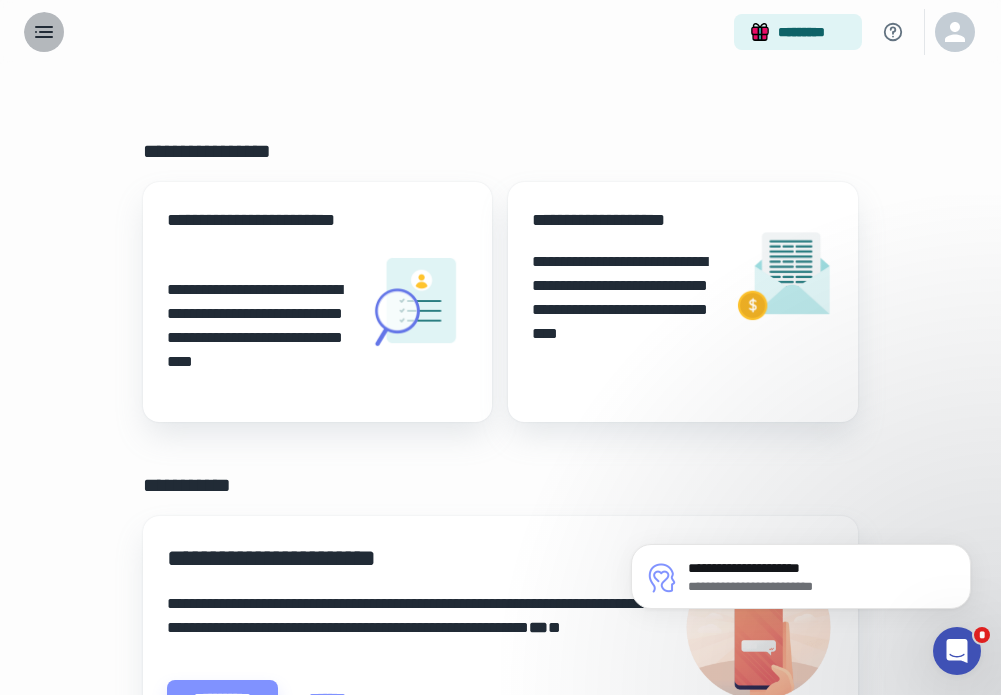 click 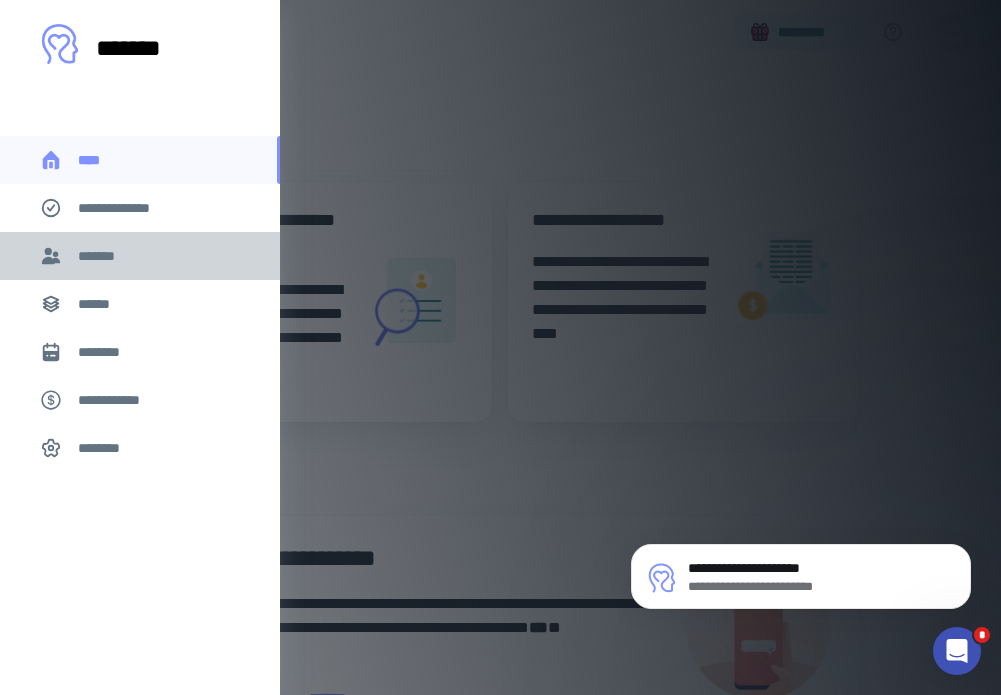 click on "*******" at bounding box center (101, 256) 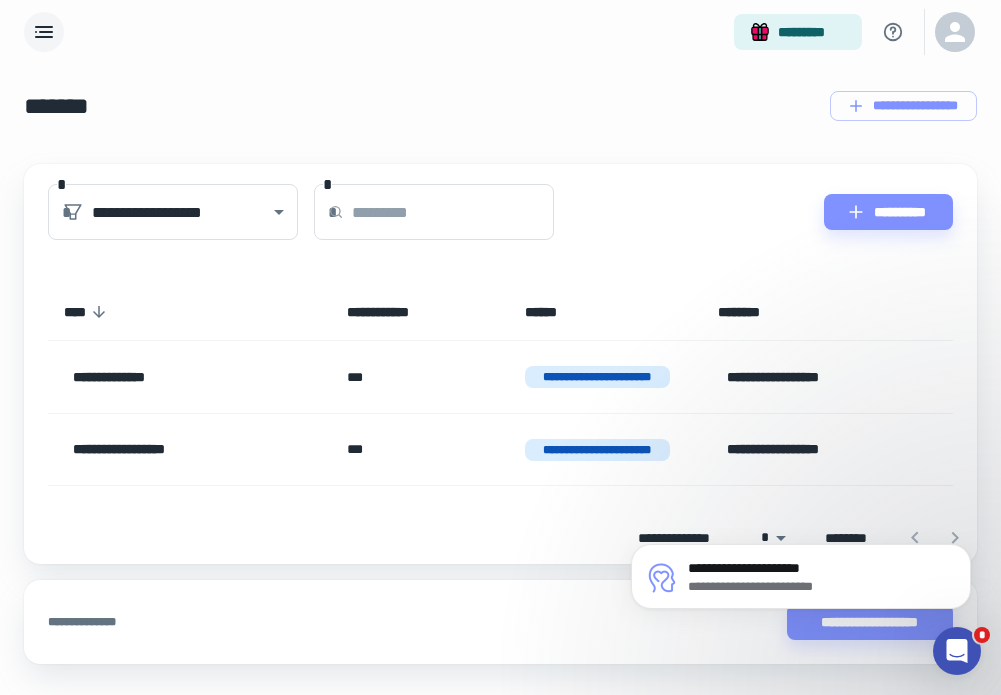 click 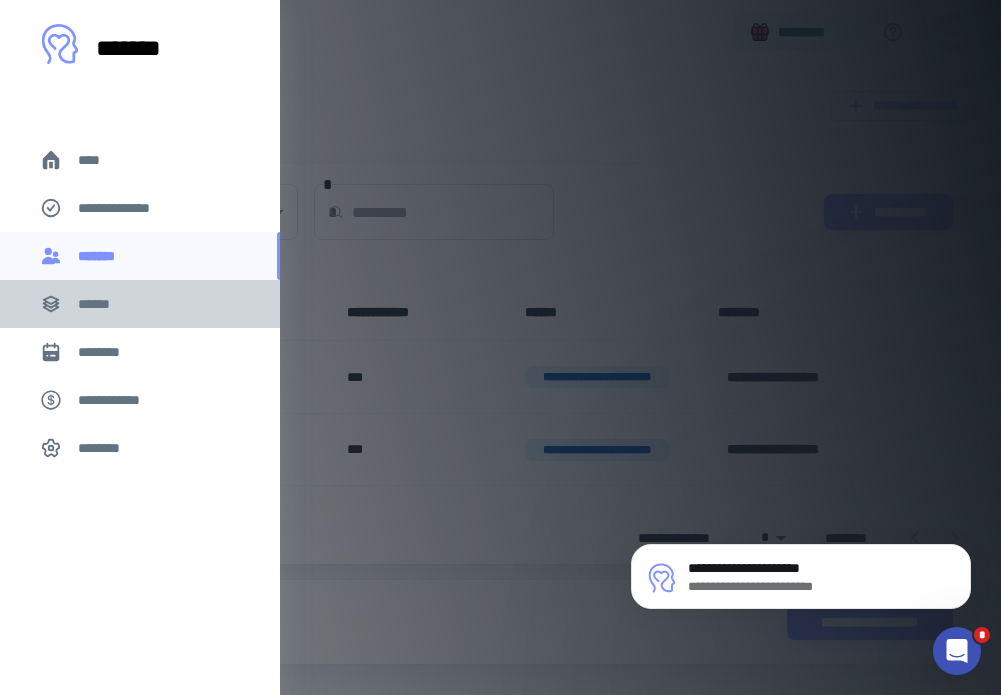 click on "******" at bounding box center [140, 304] 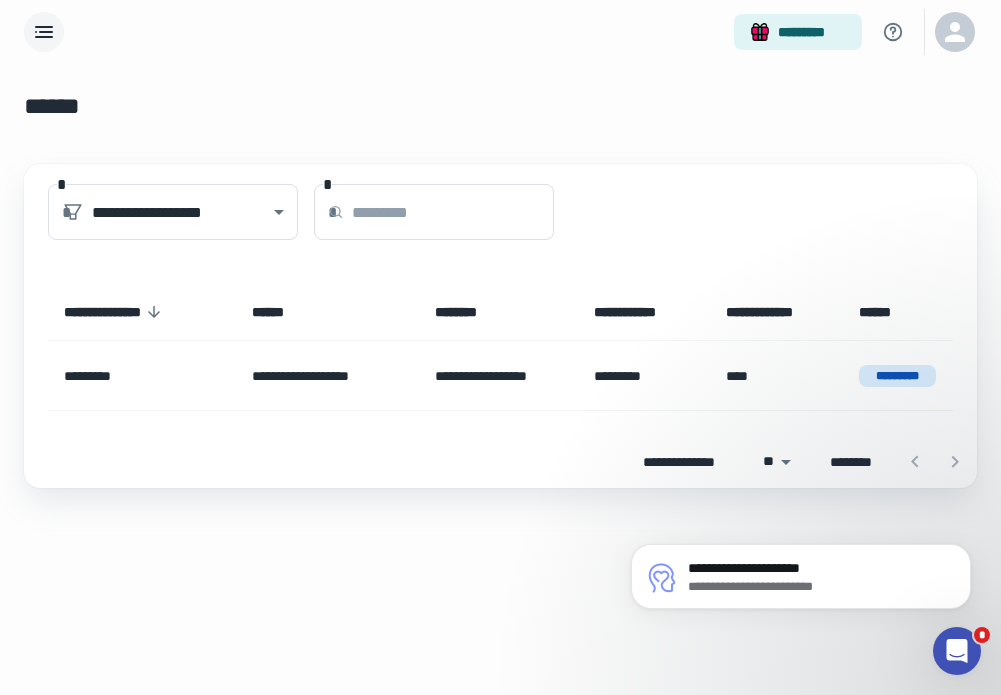 click 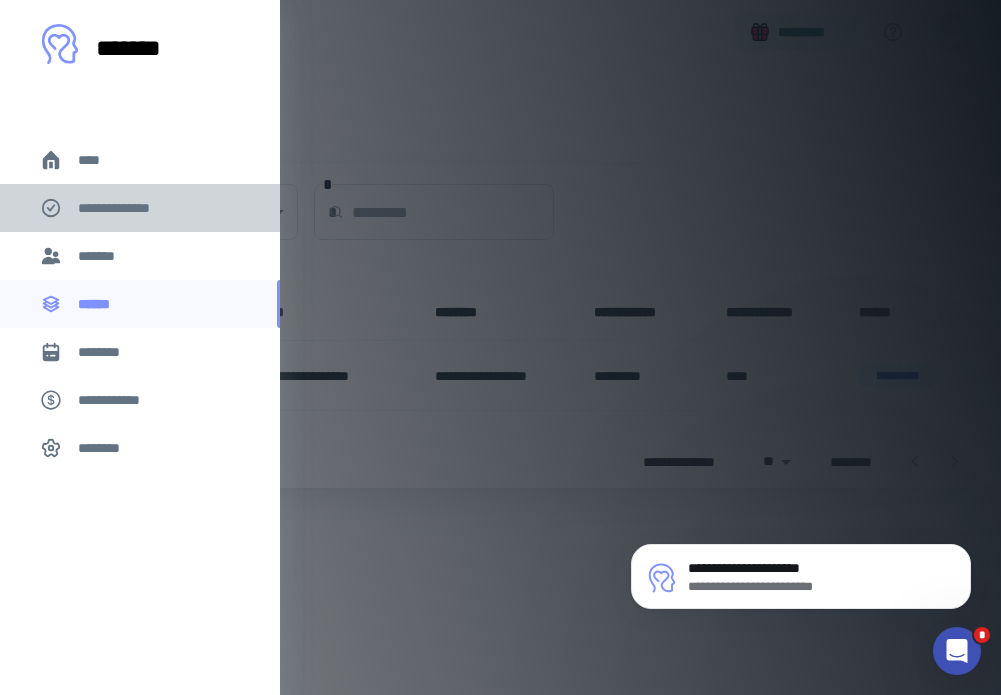 click on "**********" at bounding box center [140, 208] 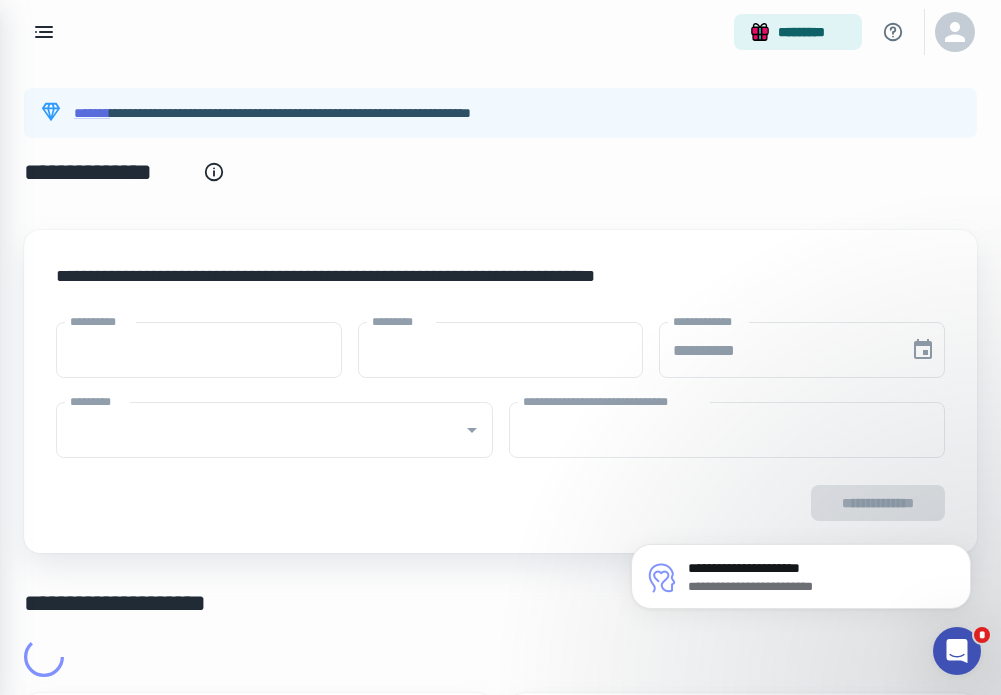 type on "****" 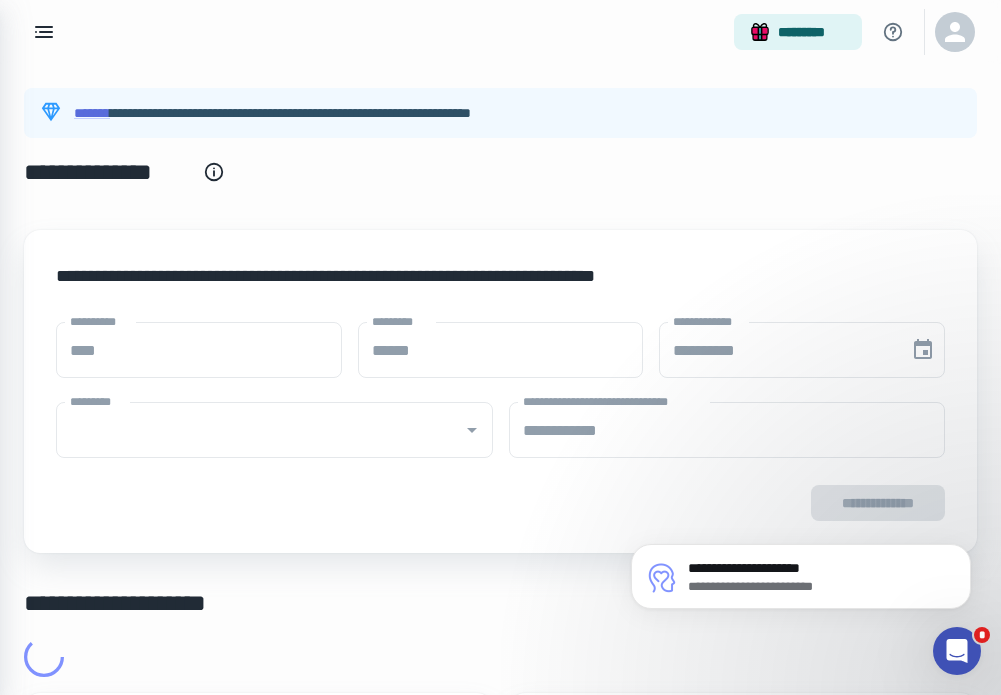 type on "**********" 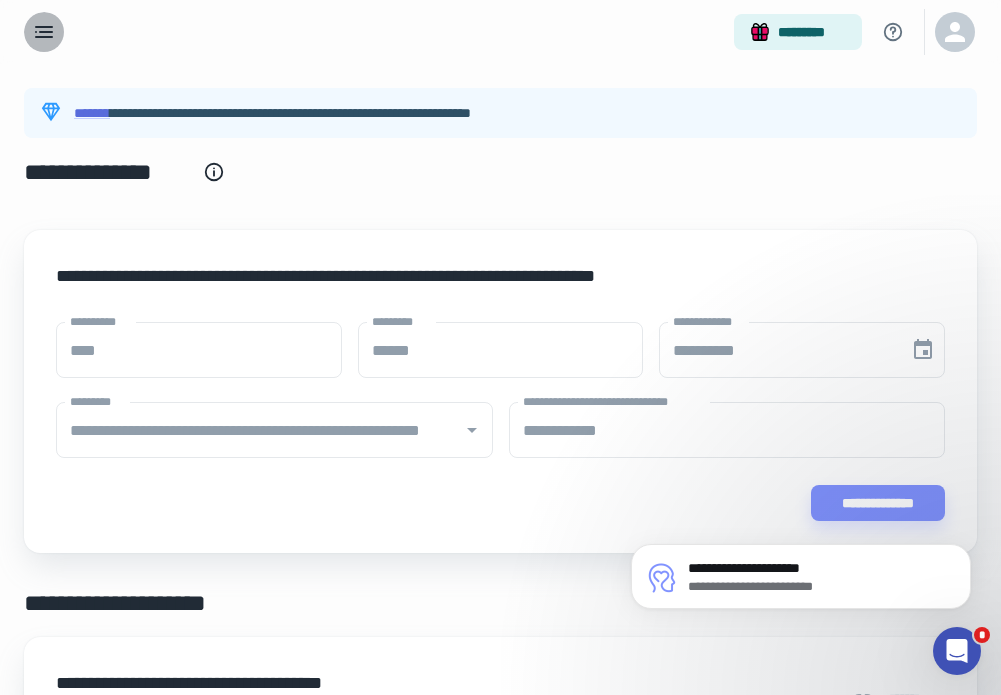 click at bounding box center (44, 32) 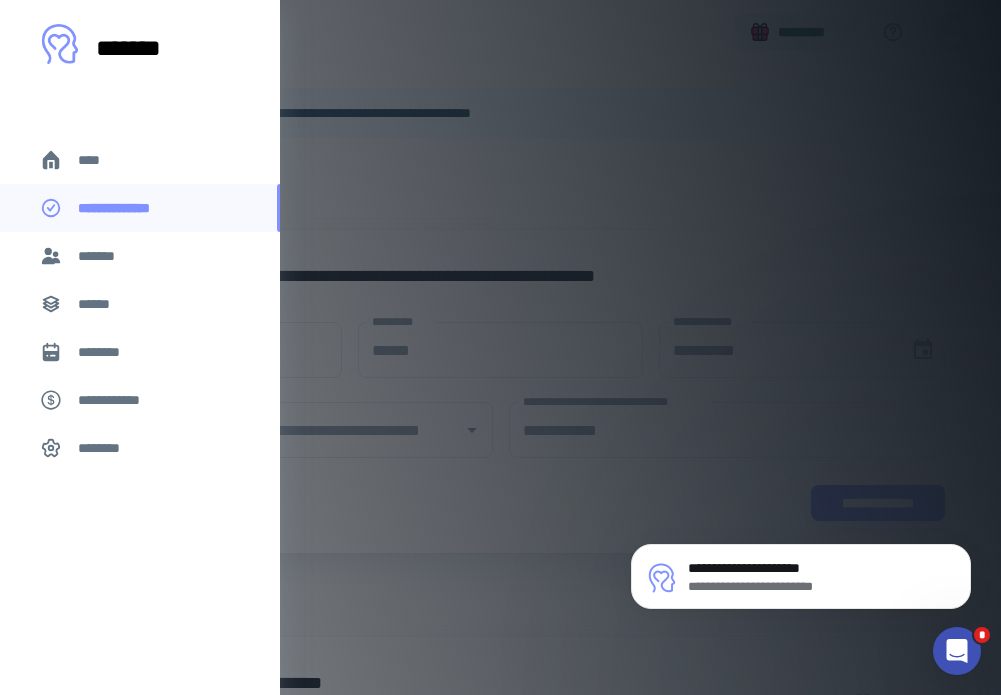 click on "****" at bounding box center (97, 160) 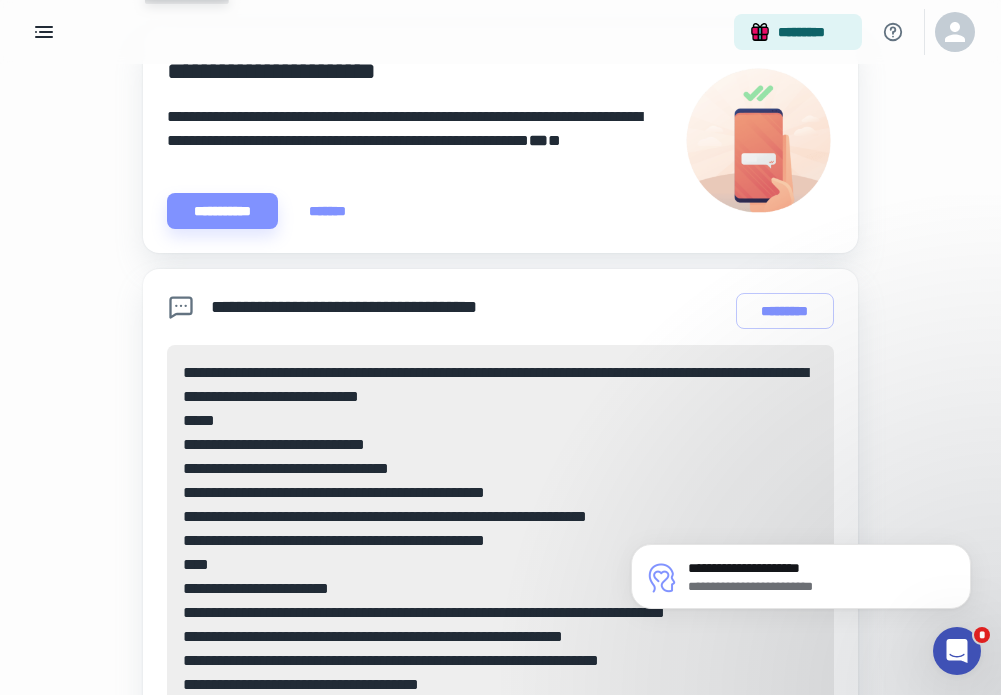 scroll, scrollTop: 487, scrollLeft: 0, axis: vertical 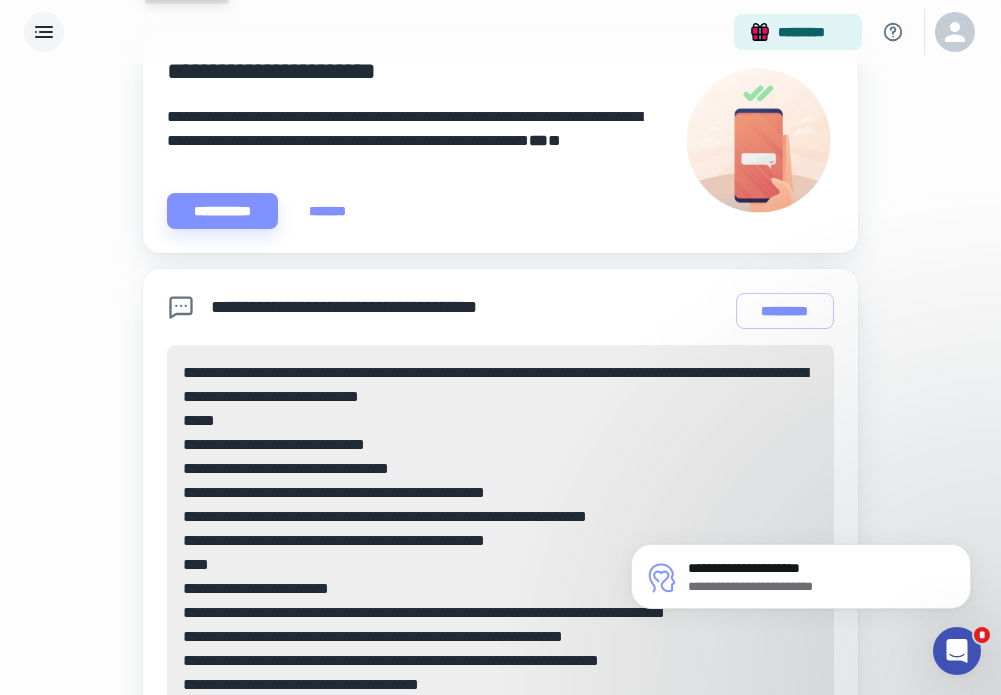 click 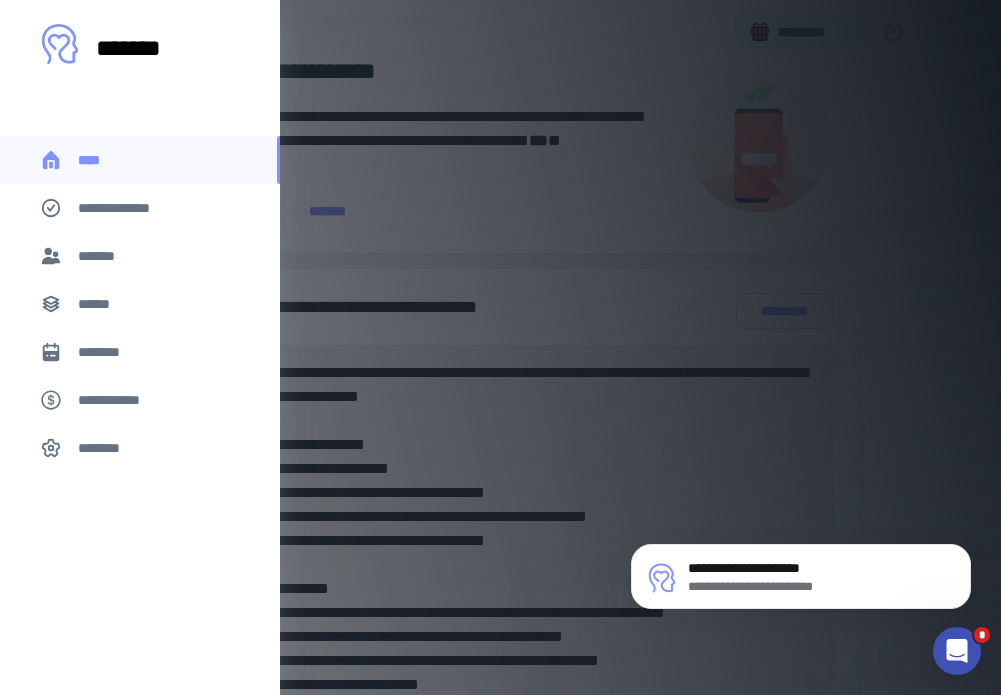 click at bounding box center [500, 347] 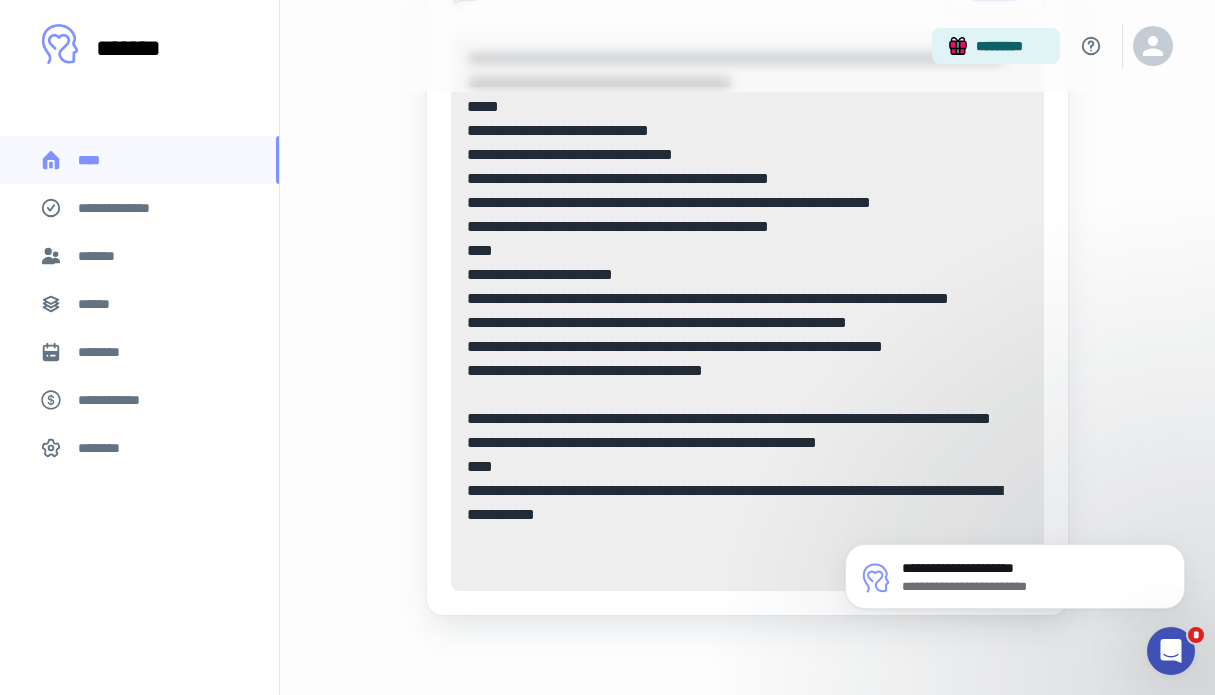 scroll, scrollTop: 853, scrollLeft: 0, axis: vertical 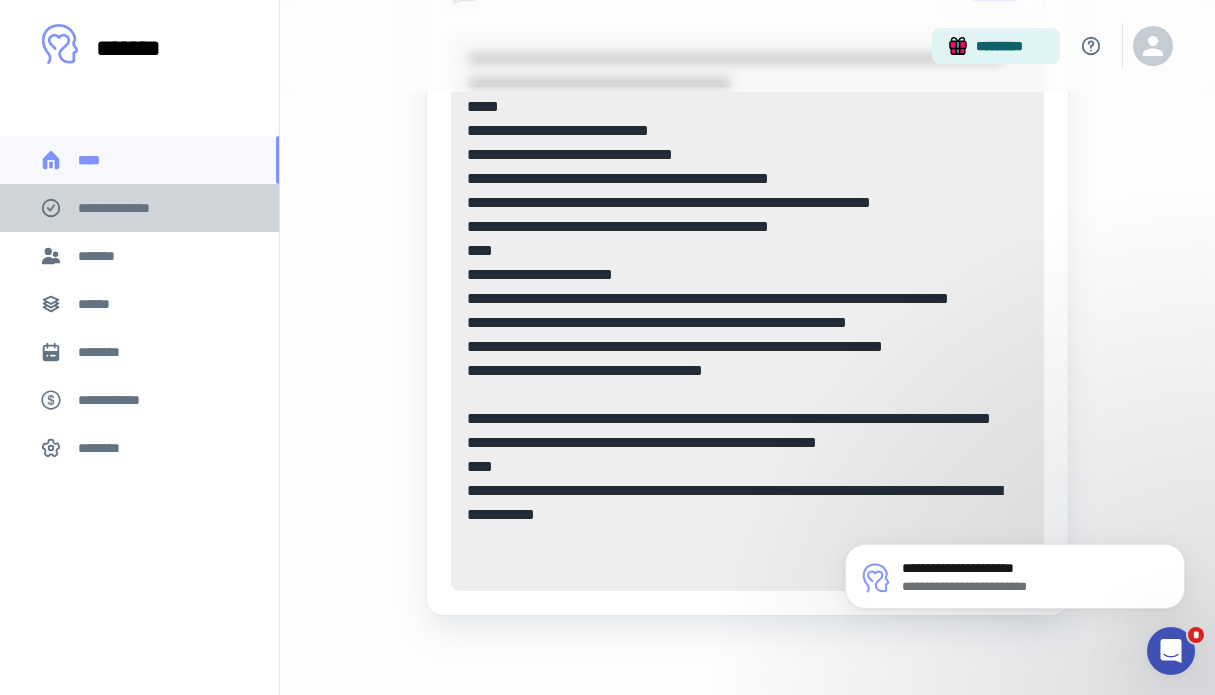 click on "**********" at bounding box center (139, 208) 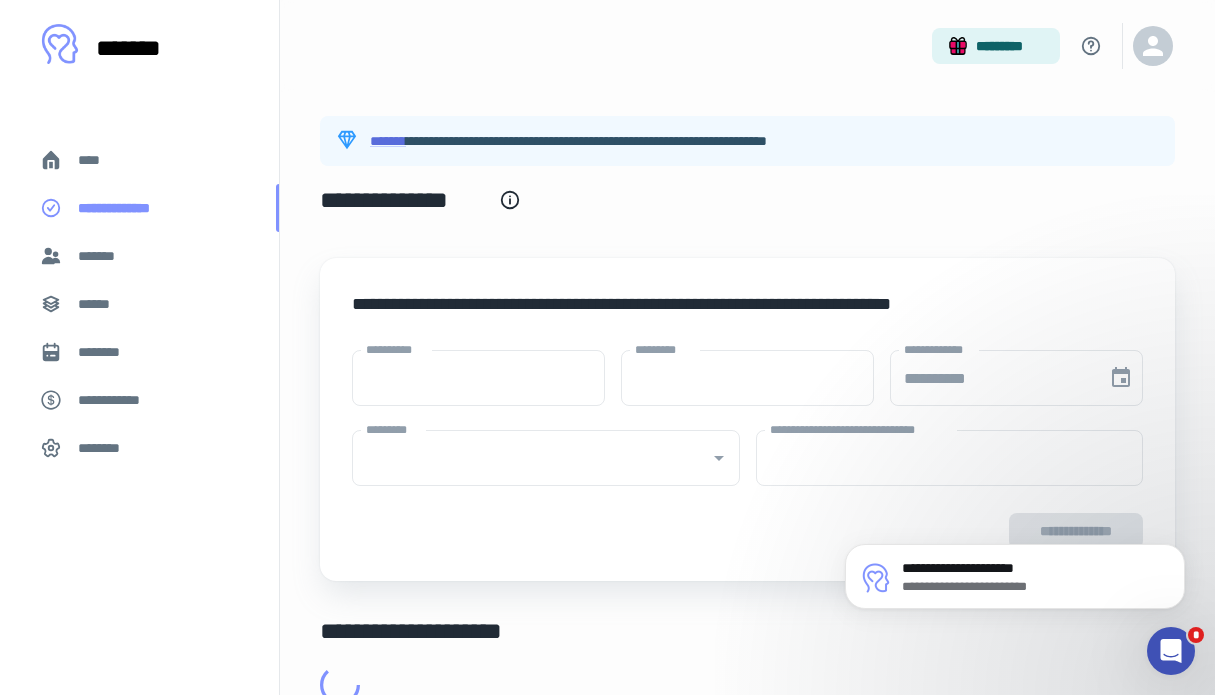 type on "****" 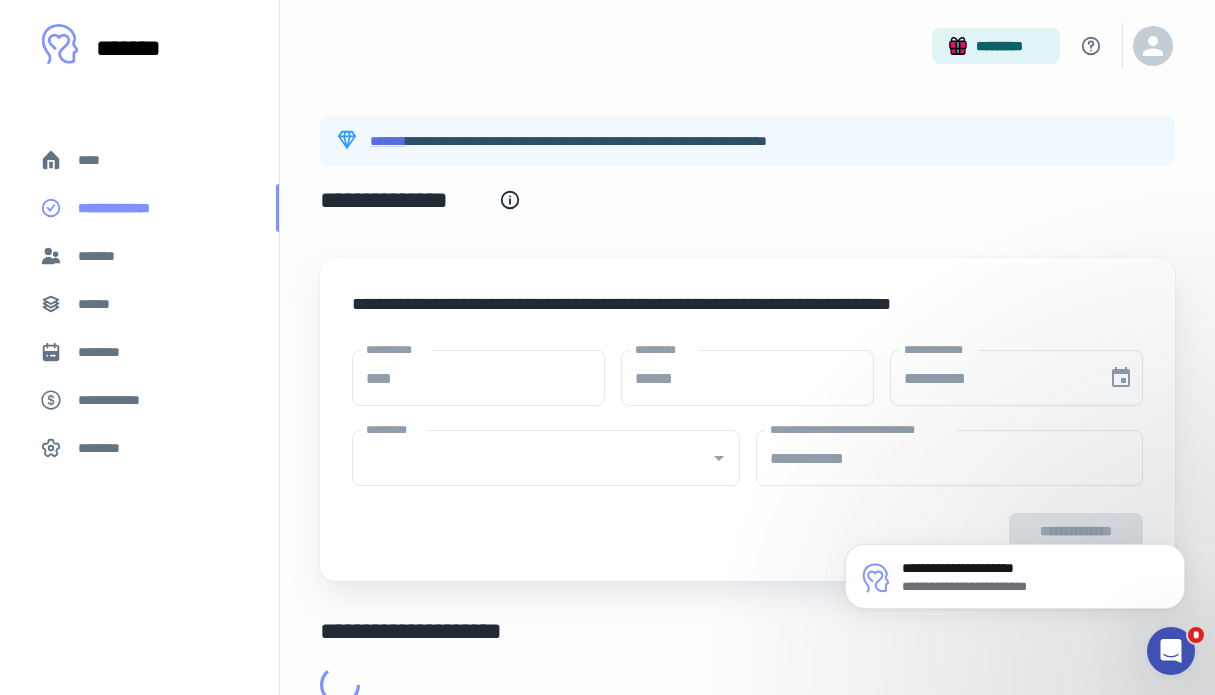 type on "**********" 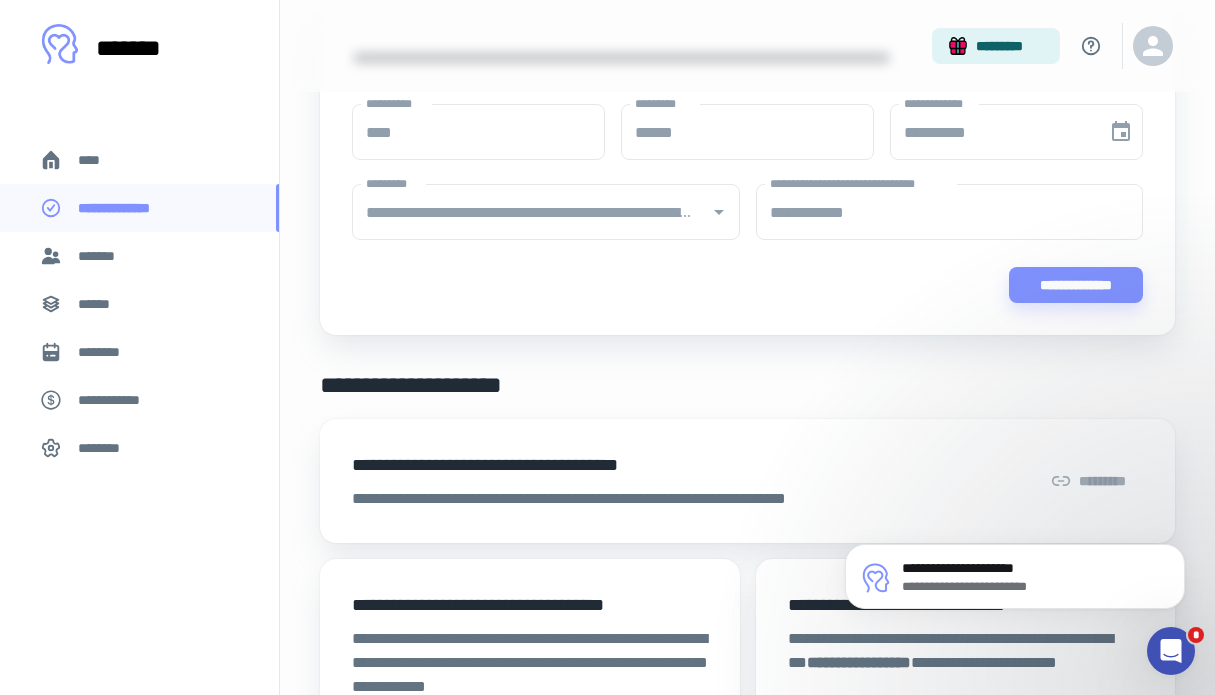 scroll, scrollTop: 377, scrollLeft: 0, axis: vertical 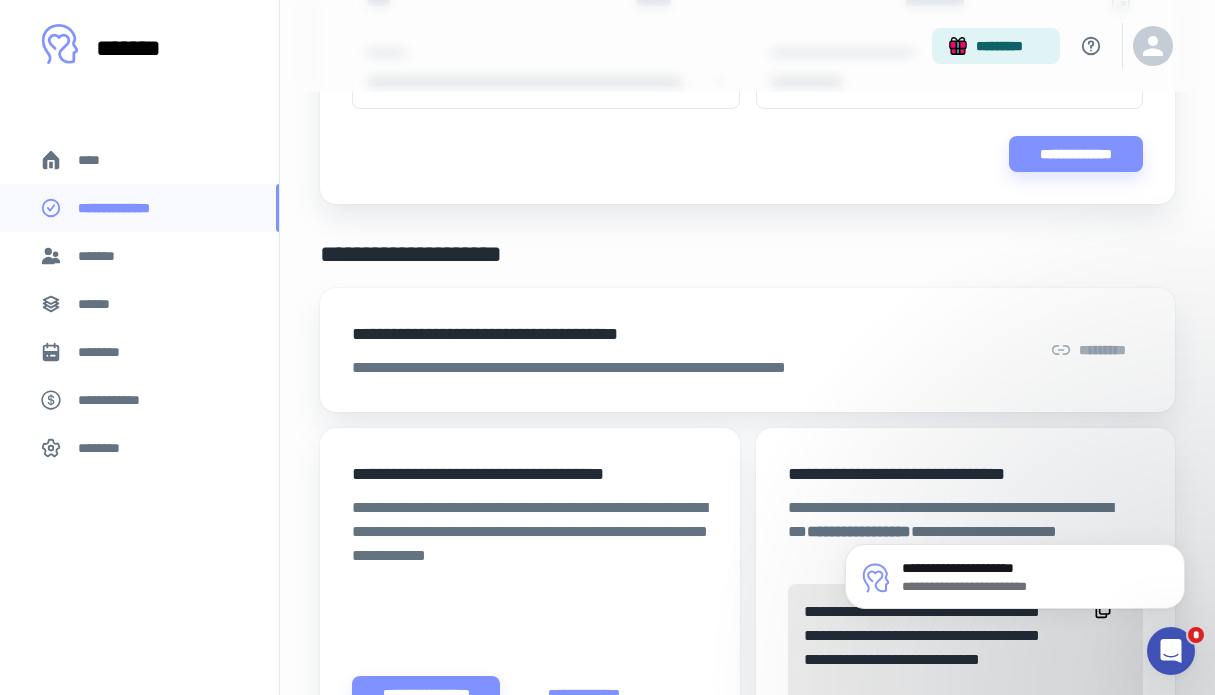 click on "*******" at bounding box center [139, 256] 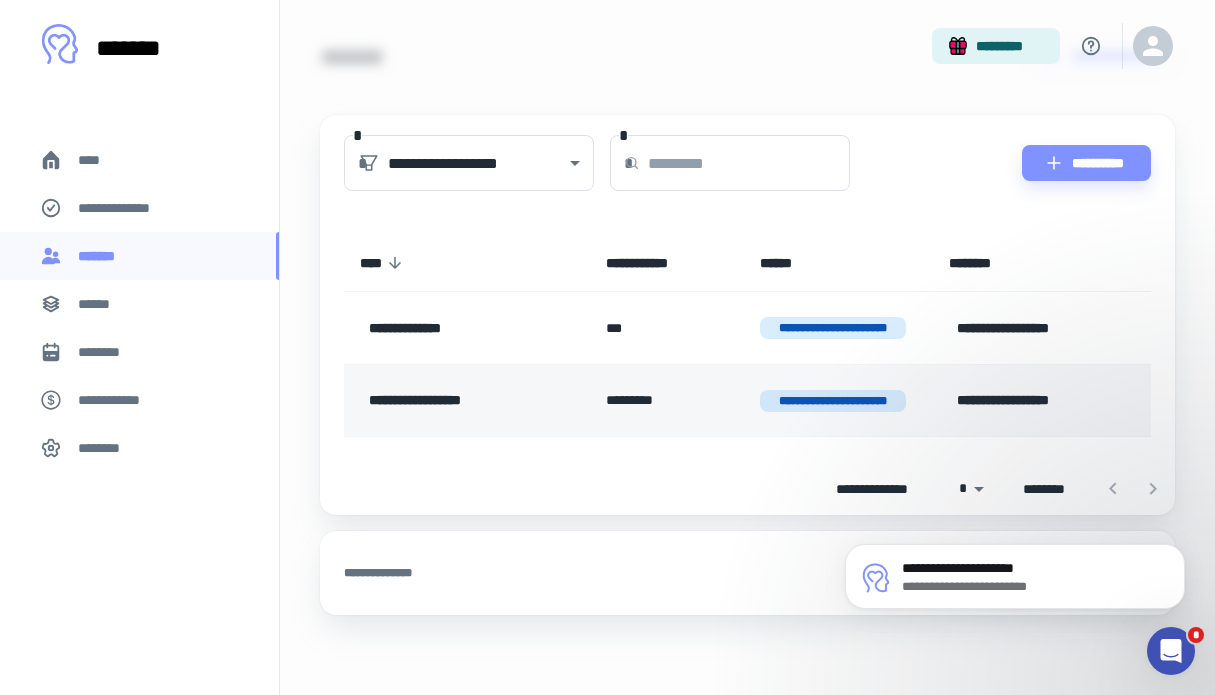 scroll, scrollTop: 77, scrollLeft: 0, axis: vertical 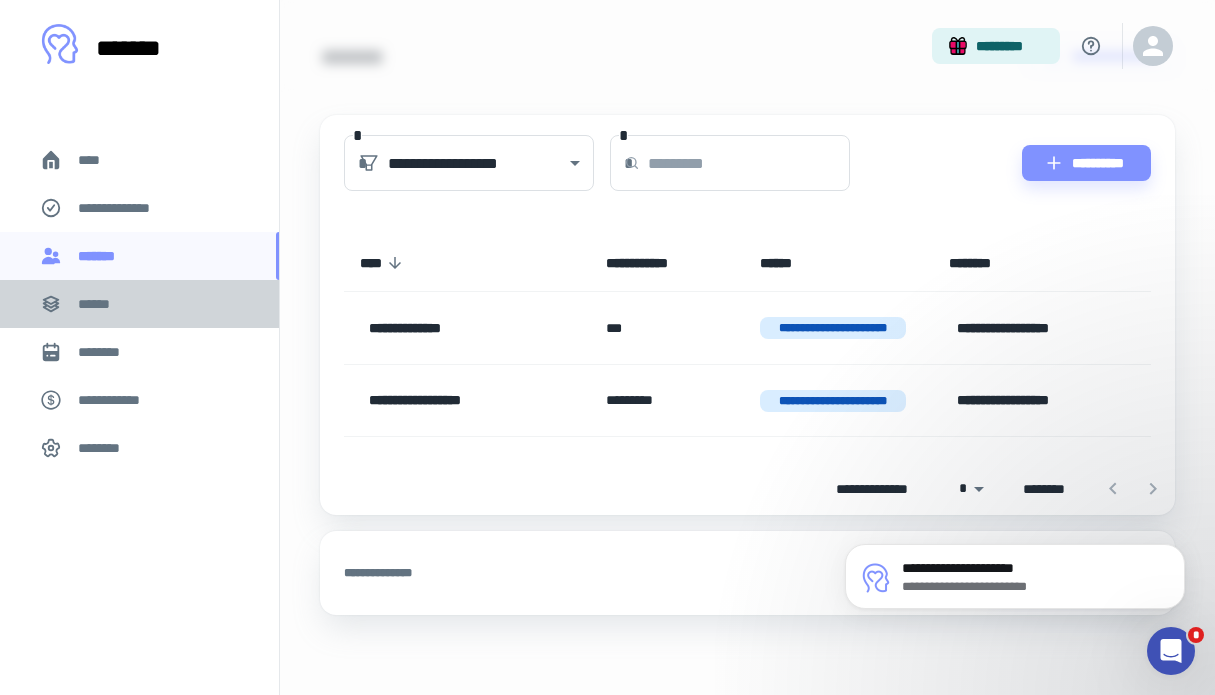click on "******" at bounding box center (139, 304) 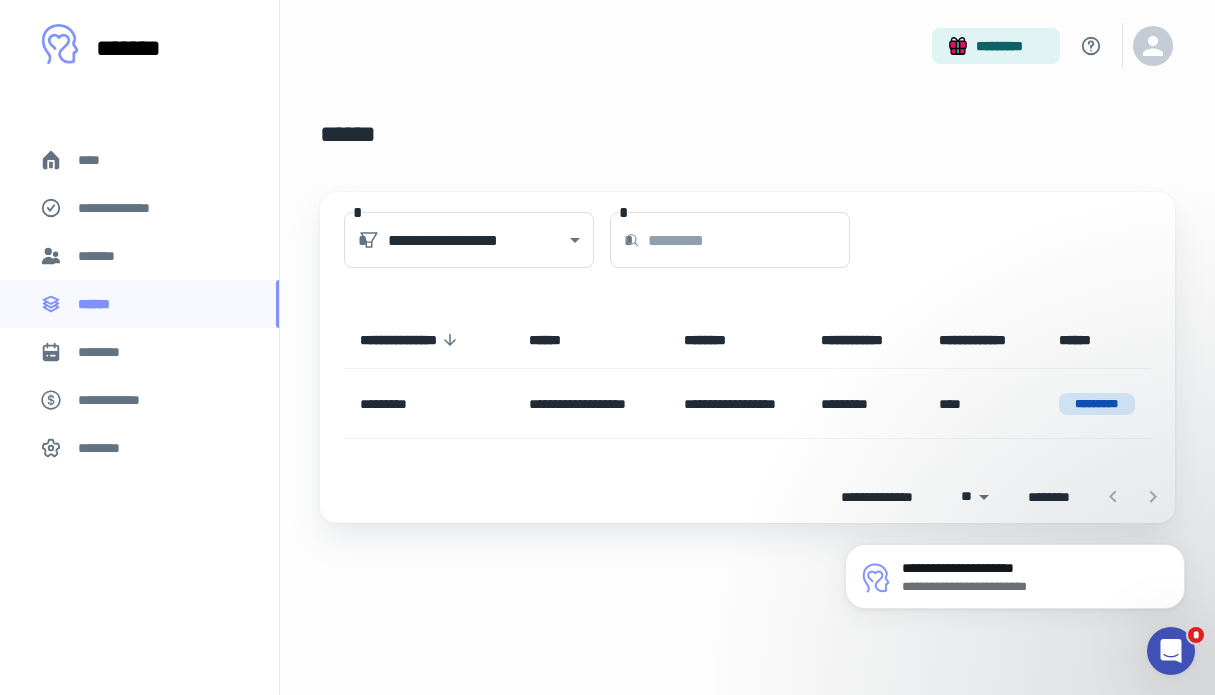 click on "********" at bounding box center [139, 352] 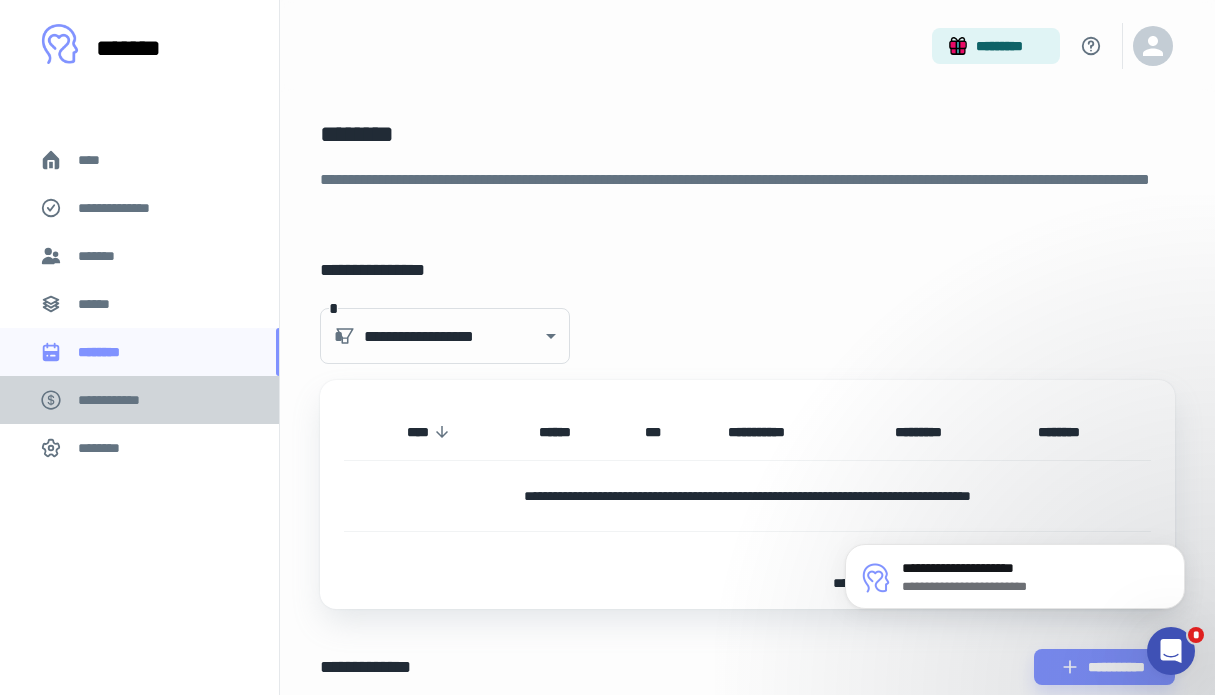 click on "**********" at bounding box center [139, 400] 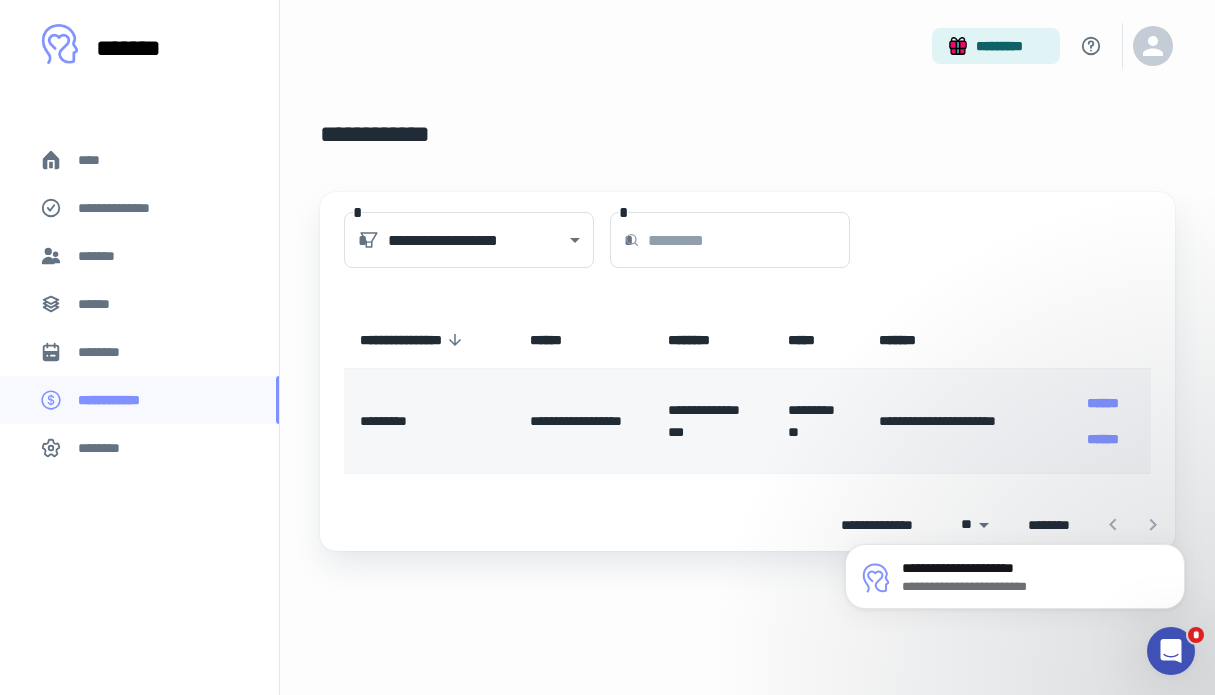 click on "**********" at bounding box center (583, 421) 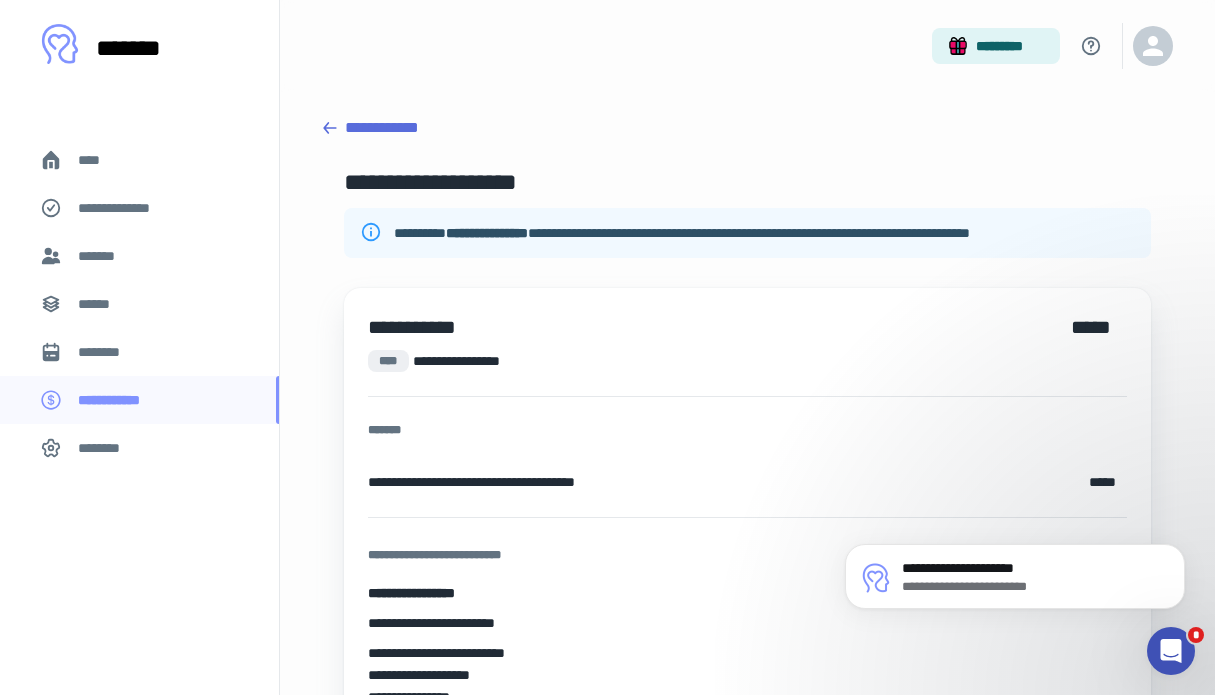 scroll, scrollTop: 0, scrollLeft: 0, axis: both 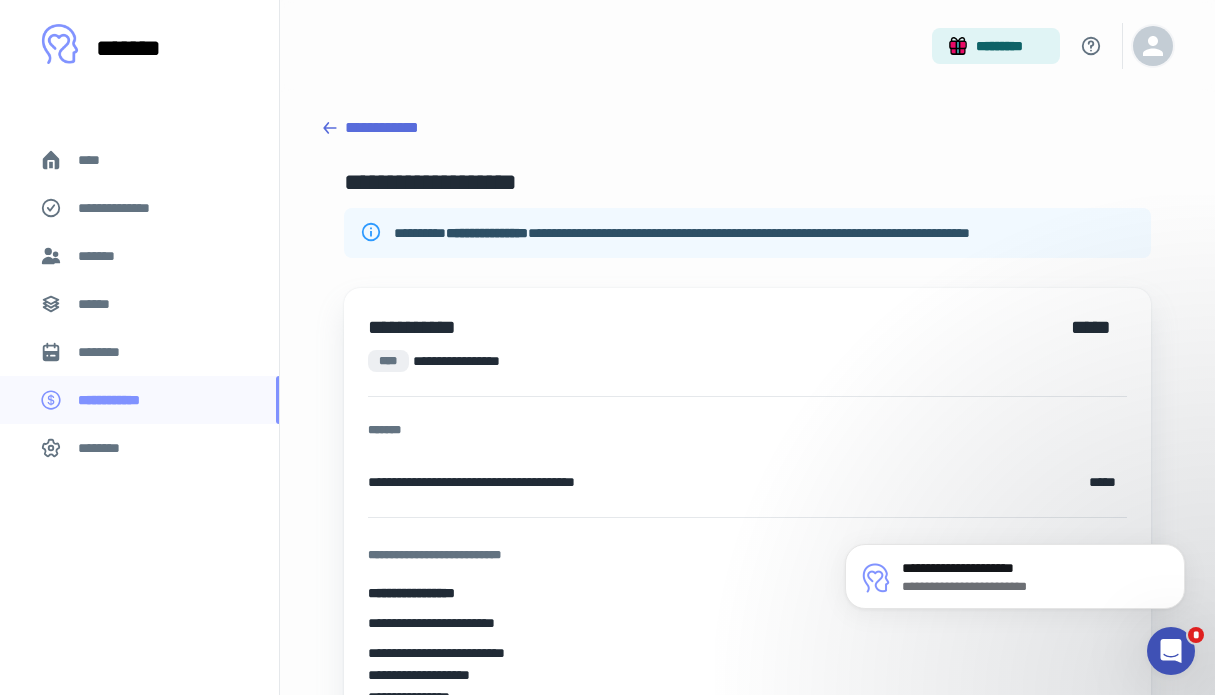click 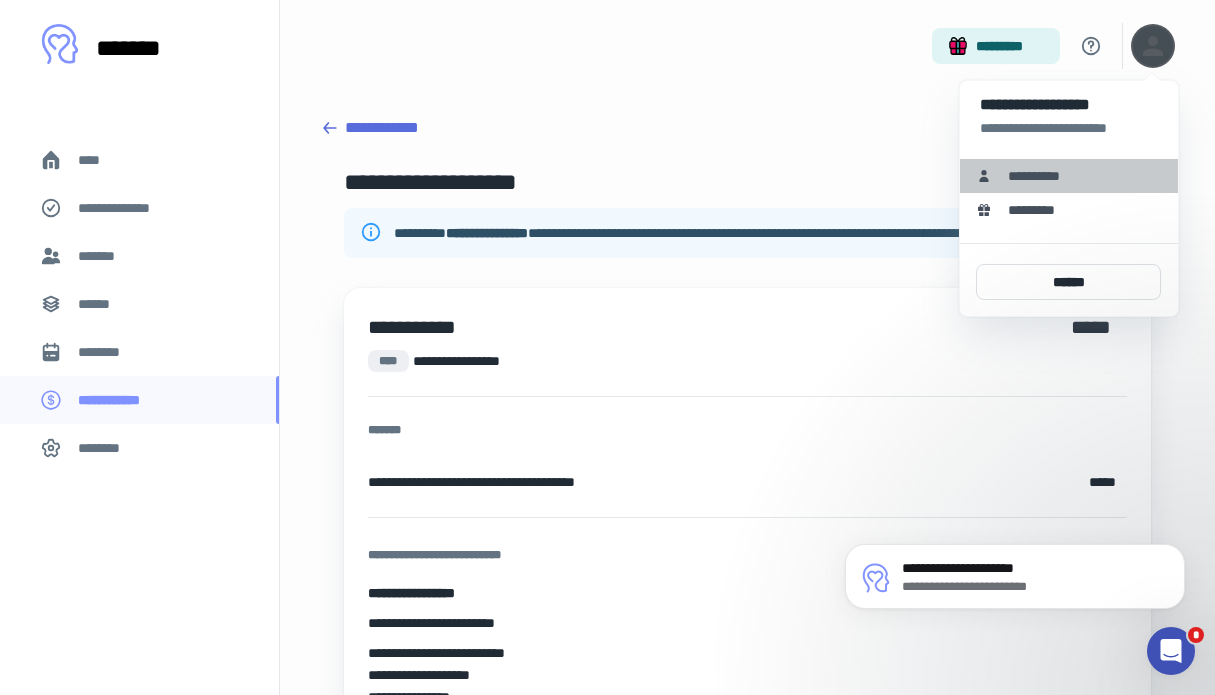 click on "**********" at bounding box center [1041, 176] 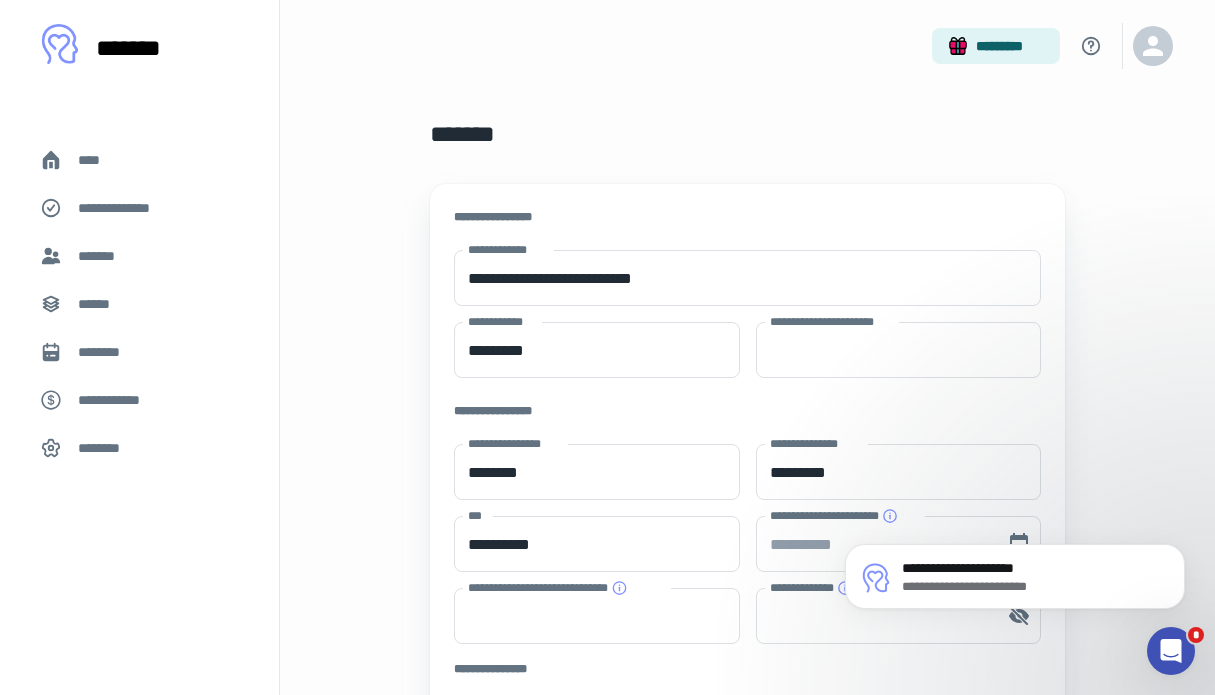 click on "****" at bounding box center [97, 160] 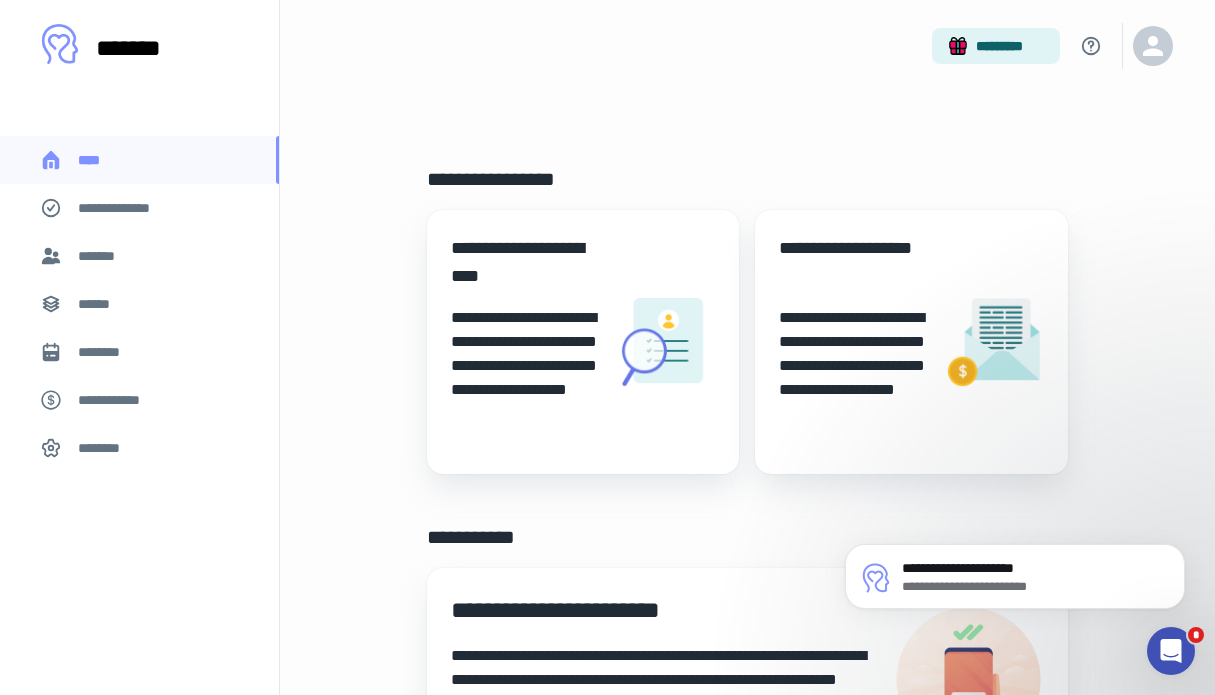 click on "*******" at bounding box center (139, 256) 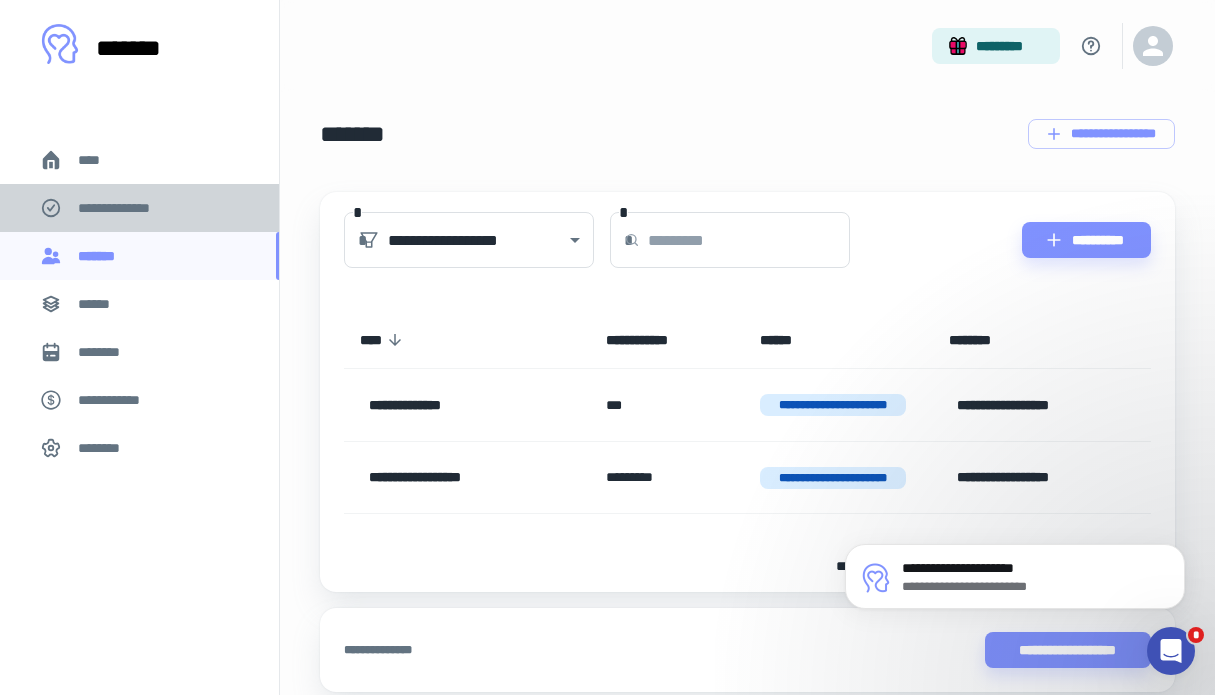 click on "**********" at bounding box center (139, 208) 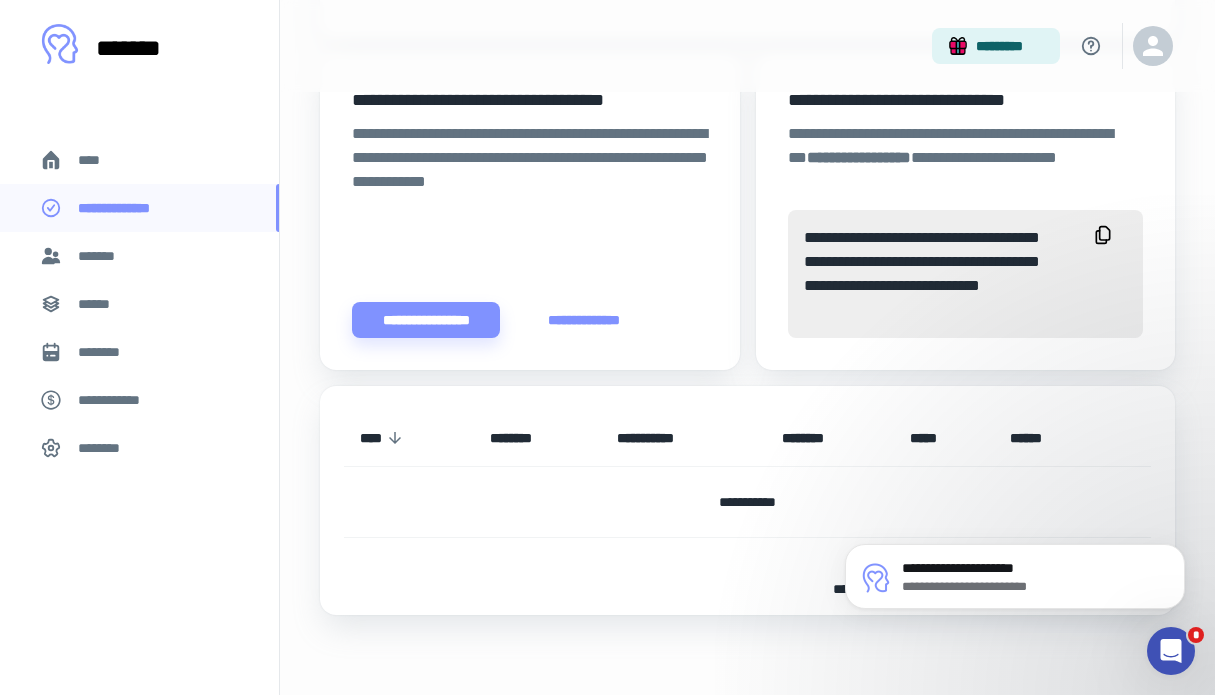 scroll, scrollTop: 751, scrollLeft: 0, axis: vertical 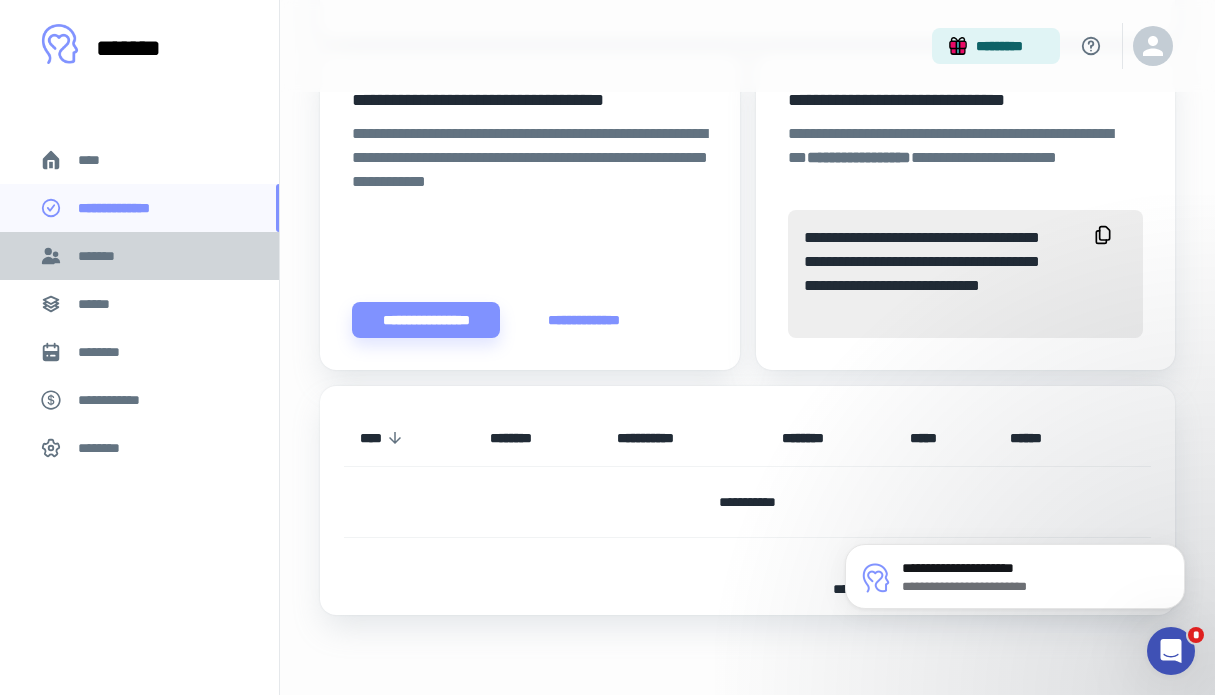 click on "*******" at bounding box center [139, 256] 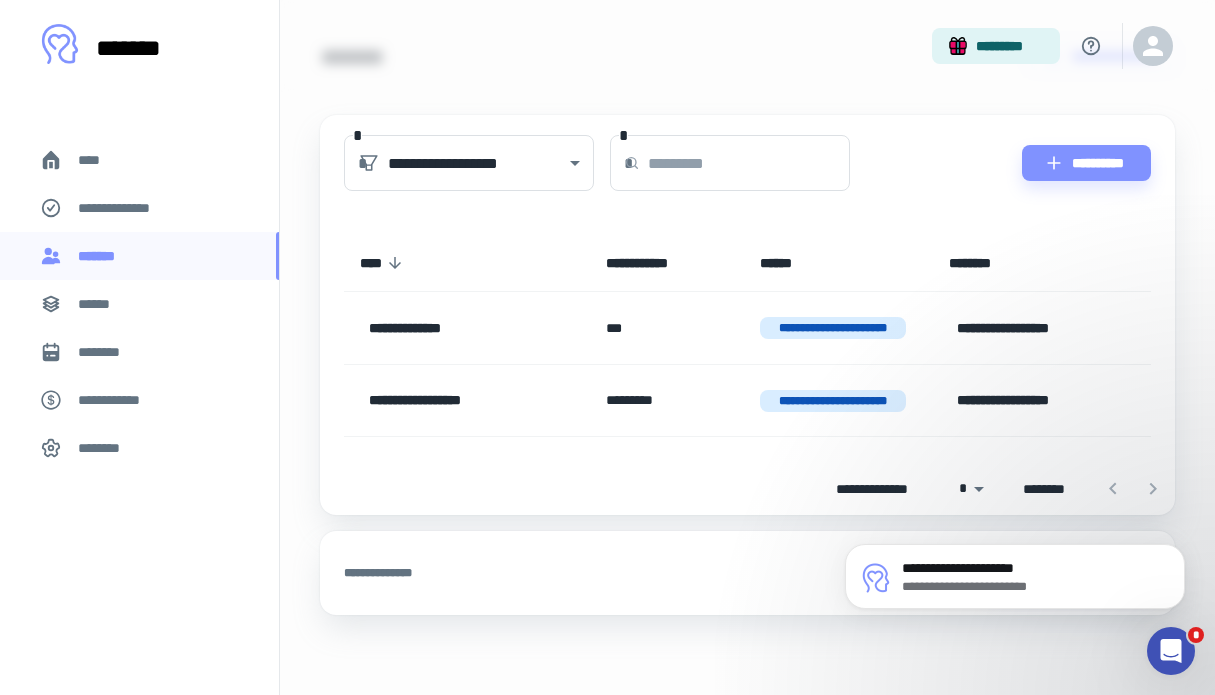 scroll, scrollTop: 77, scrollLeft: 0, axis: vertical 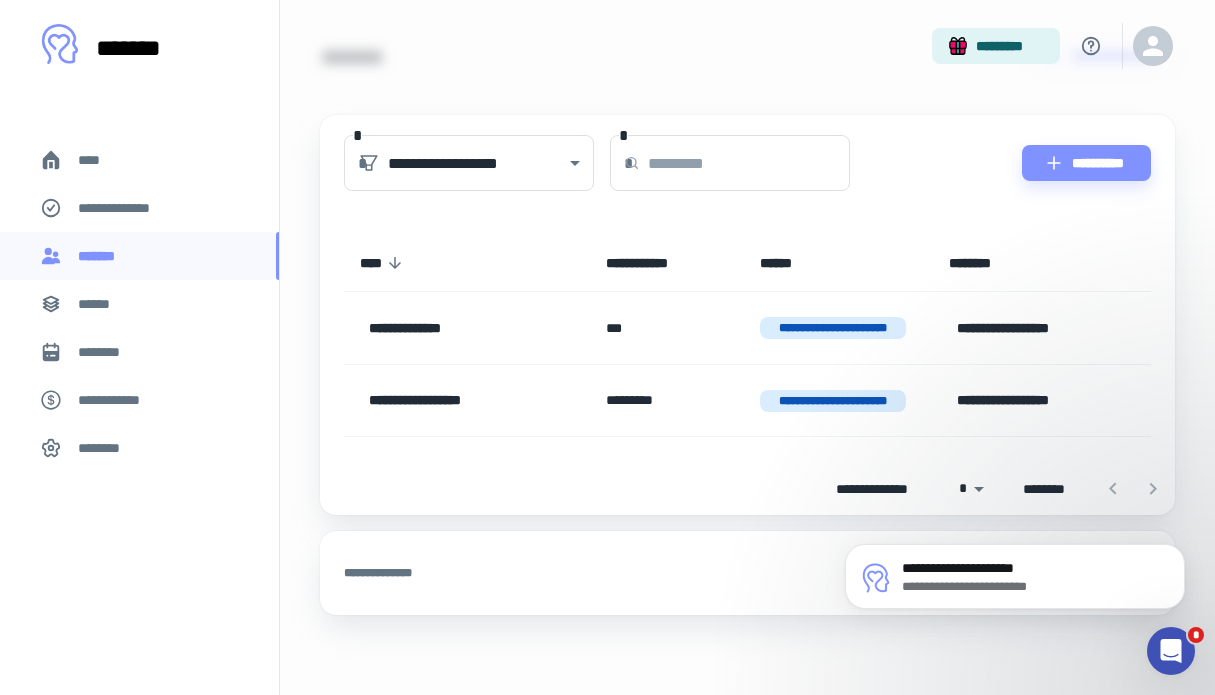 click on "[FIRST] [LAST]" at bounding box center [747, 573] 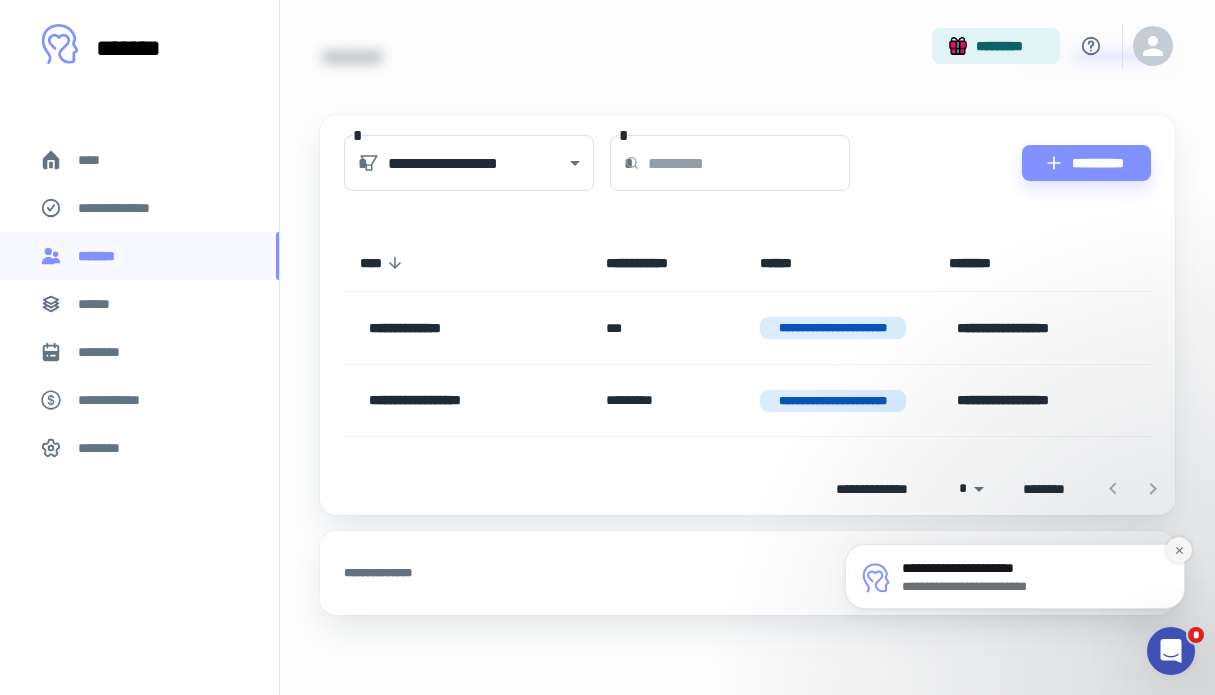 click 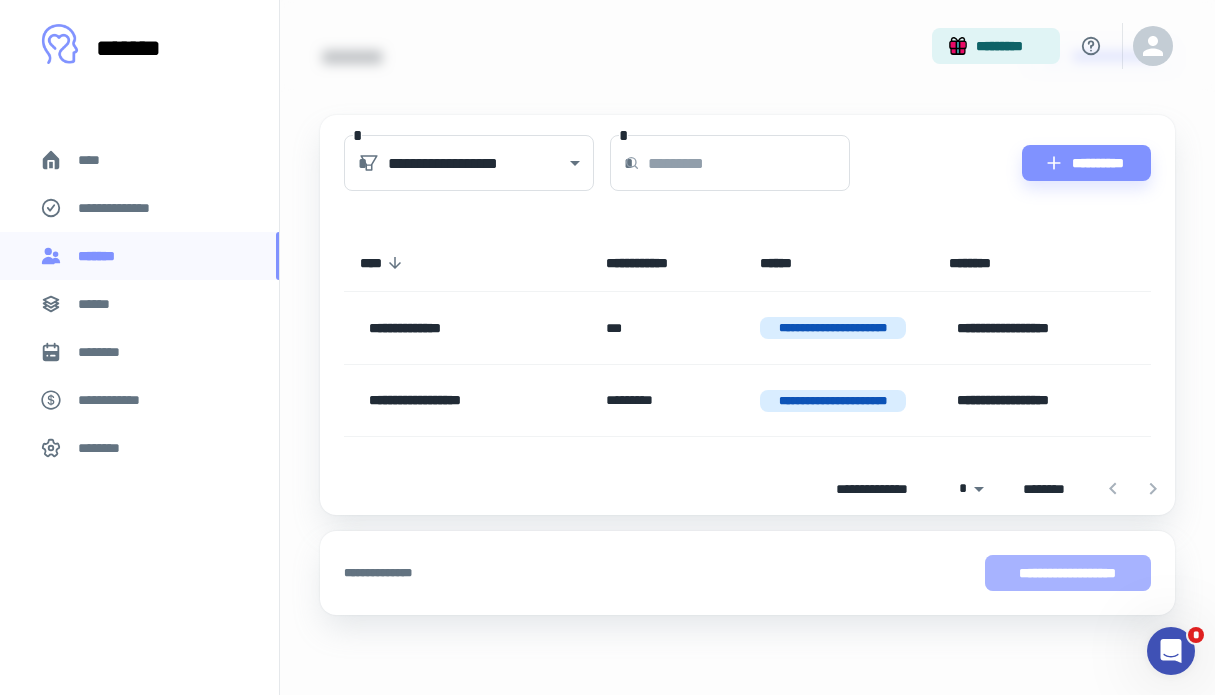 click on "**********" at bounding box center [1068, 573] 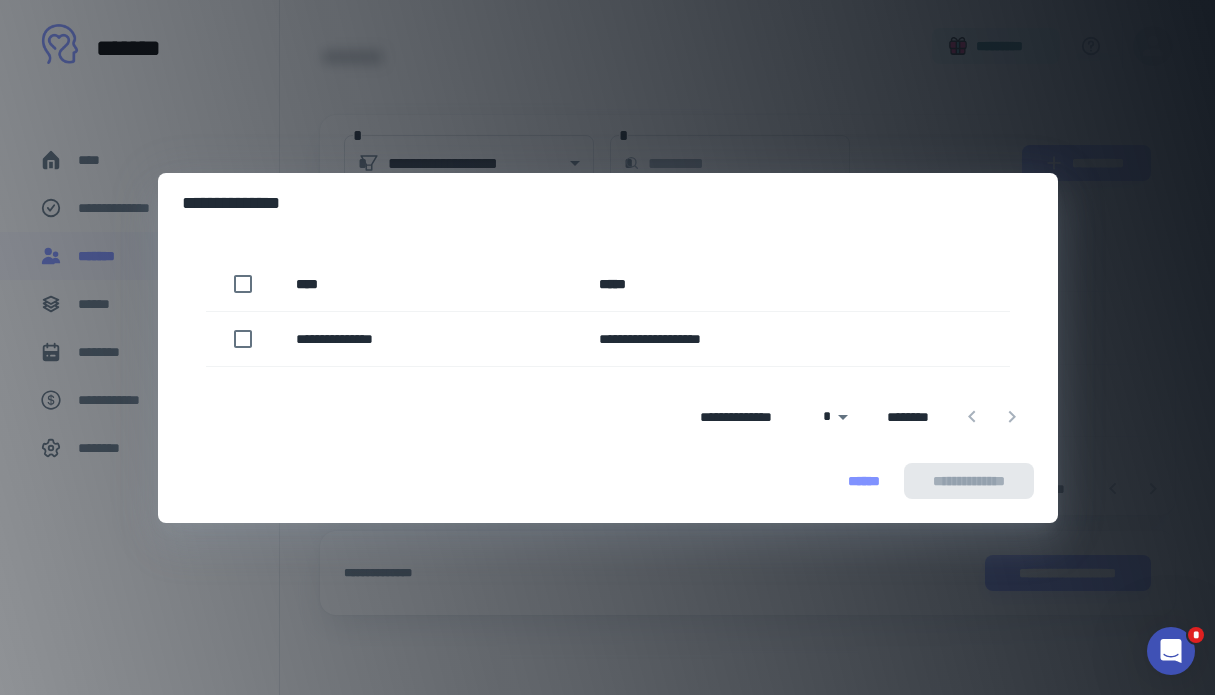 click on "******" at bounding box center [864, 481] 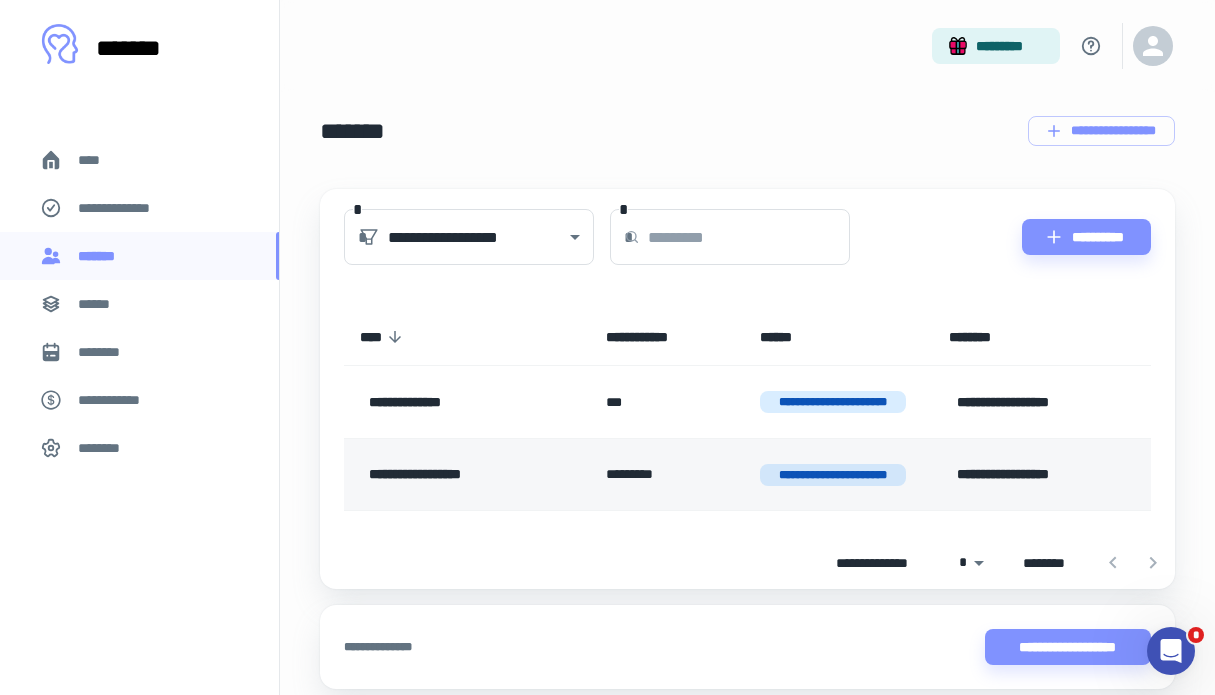 scroll, scrollTop: 0, scrollLeft: 0, axis: both 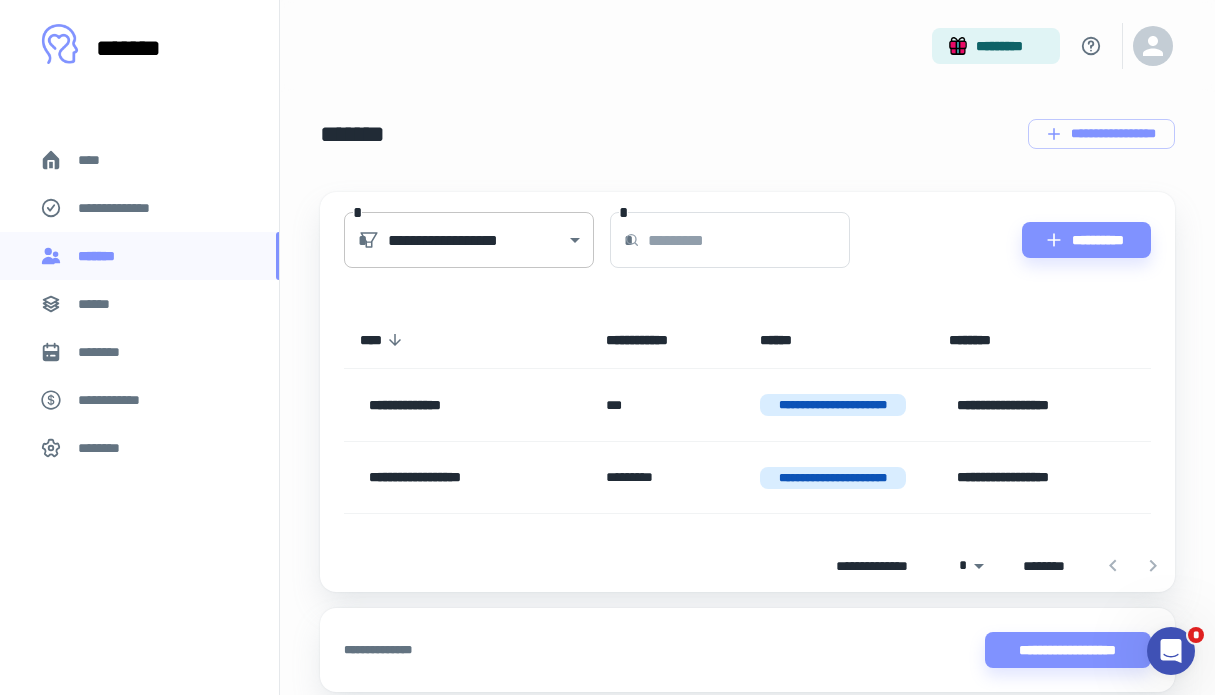 click on "[FIRST] [LAST] [PHONE] [ADDRESS] [CITY] [STATE] [POSTAL_CODE] [COUNTRY] [CREDIT_CARD] [EXPIRY_DATE] [CVV] [EMAIL] [PHONE] [ADDRESS] [CITY] [STATE] [POSTAL_CODE] [COUNTRY] [CREDIT_CARD] [EXPIRY_DATE] [CVV] [PHONE] [ADDRESS] [CITY] [STATE] [POSTAL_CODE] [COUNTRY] [CREDIT_CARD] [EXPIRY_DATE] [CVV]" at bounding box center (607, 347) 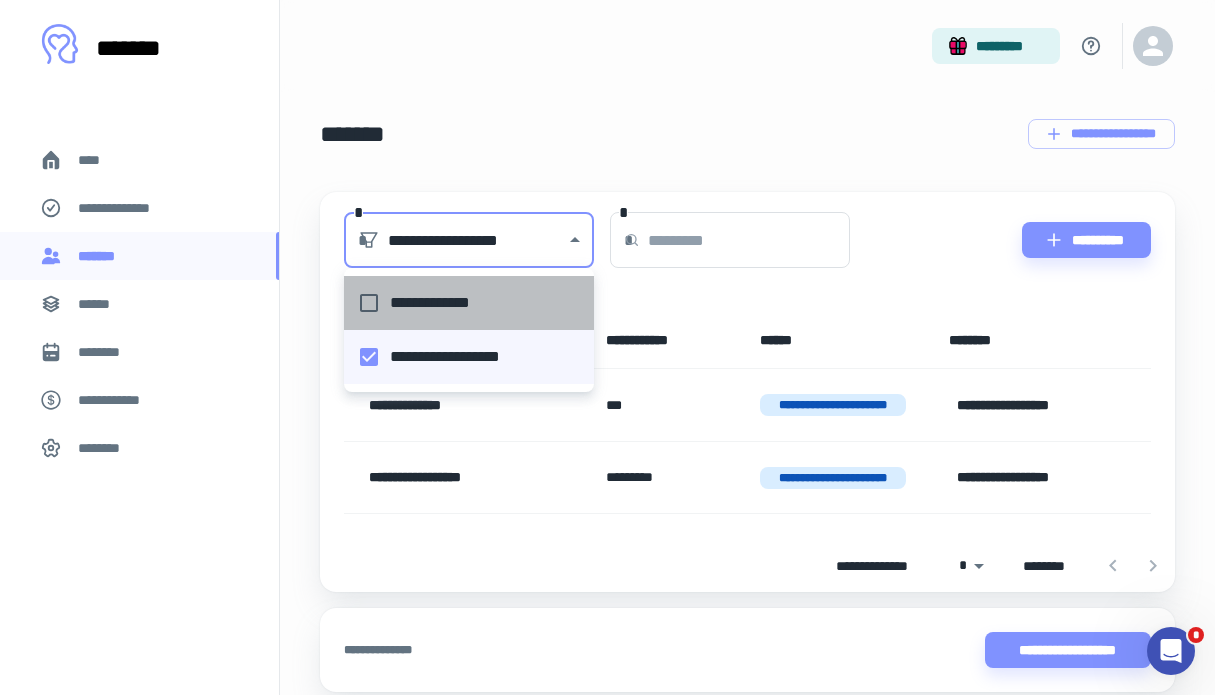 click on "**********" at bounding box center (463, 303) 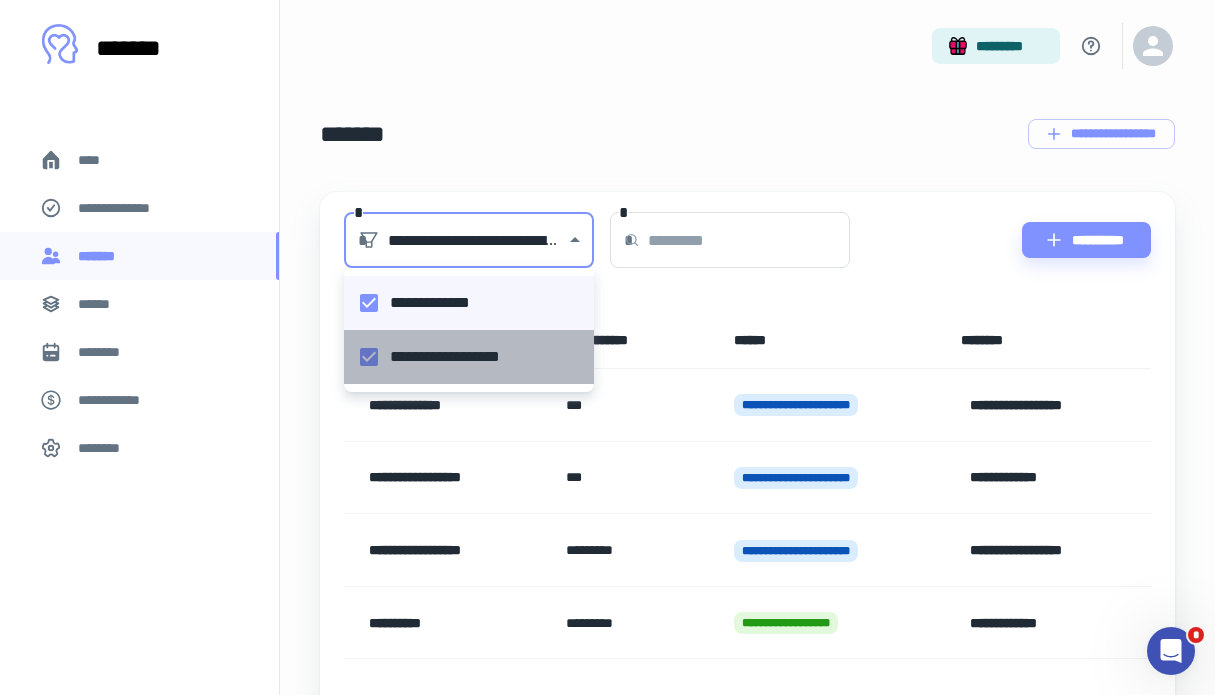 click on "**********" at bounding box center [463, 357] 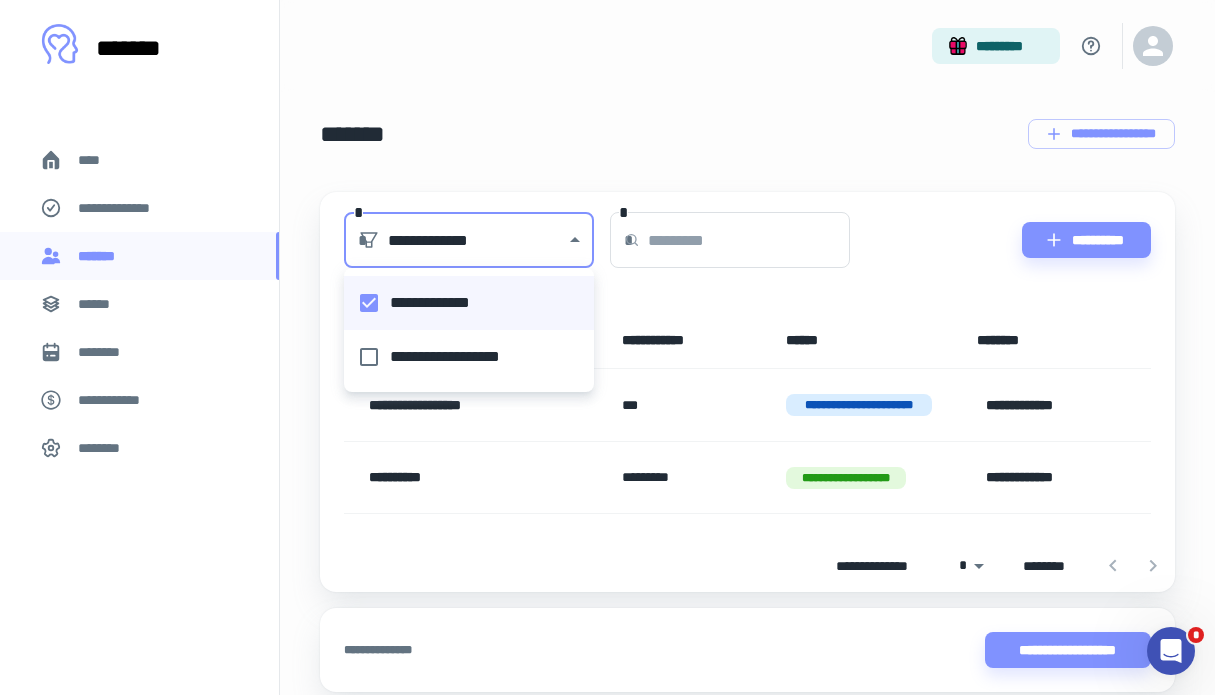 click at bounding box center (607, 347) 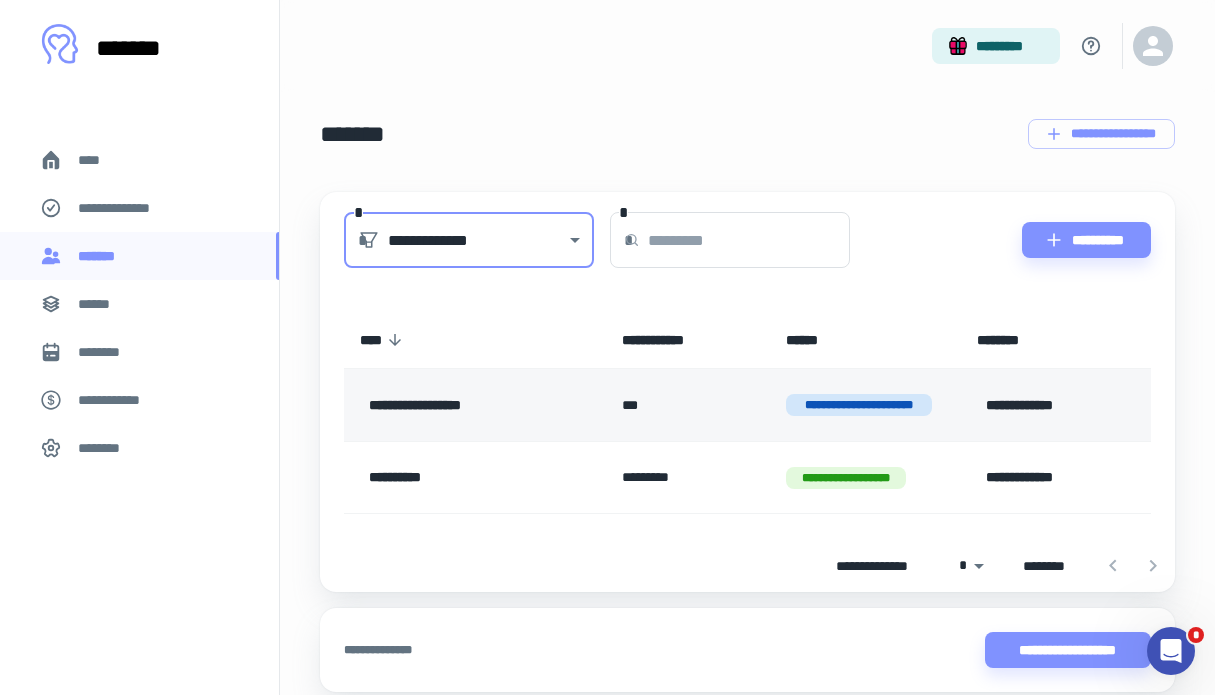 click on "**********" at bounding box center [1049, 405] 